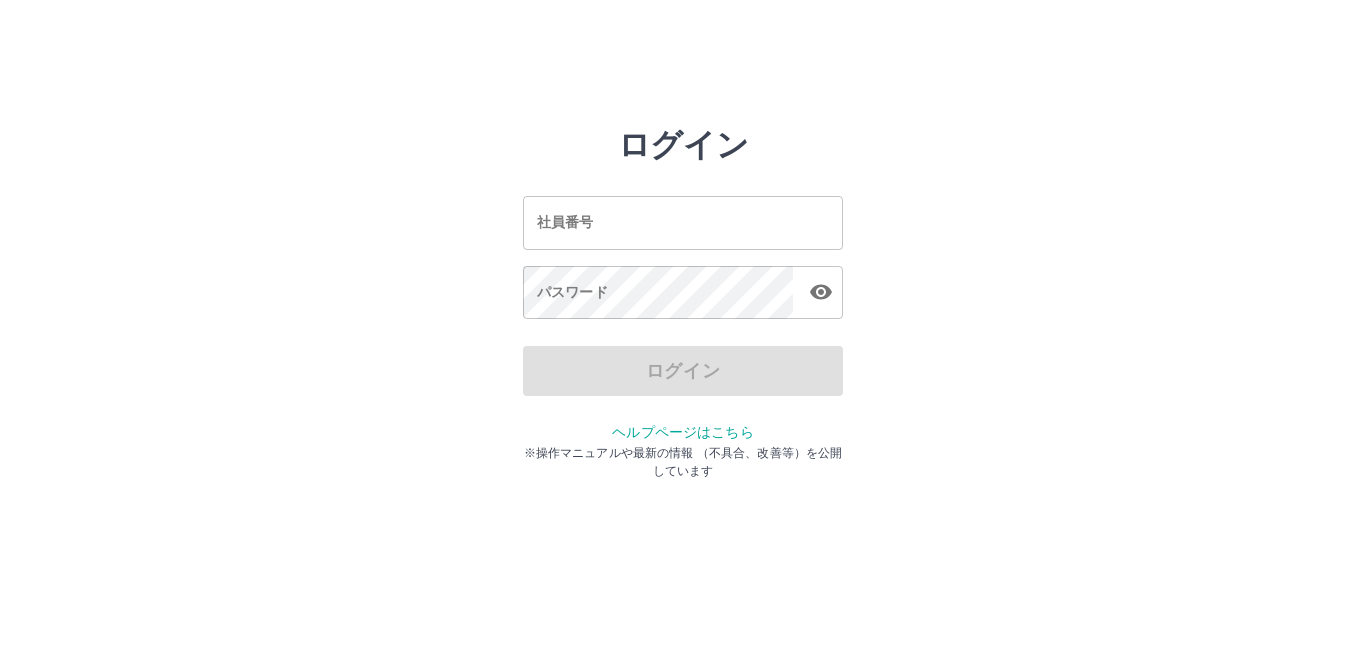 scroll, scrollTop: 0, scrollLeft: 0, axis: both 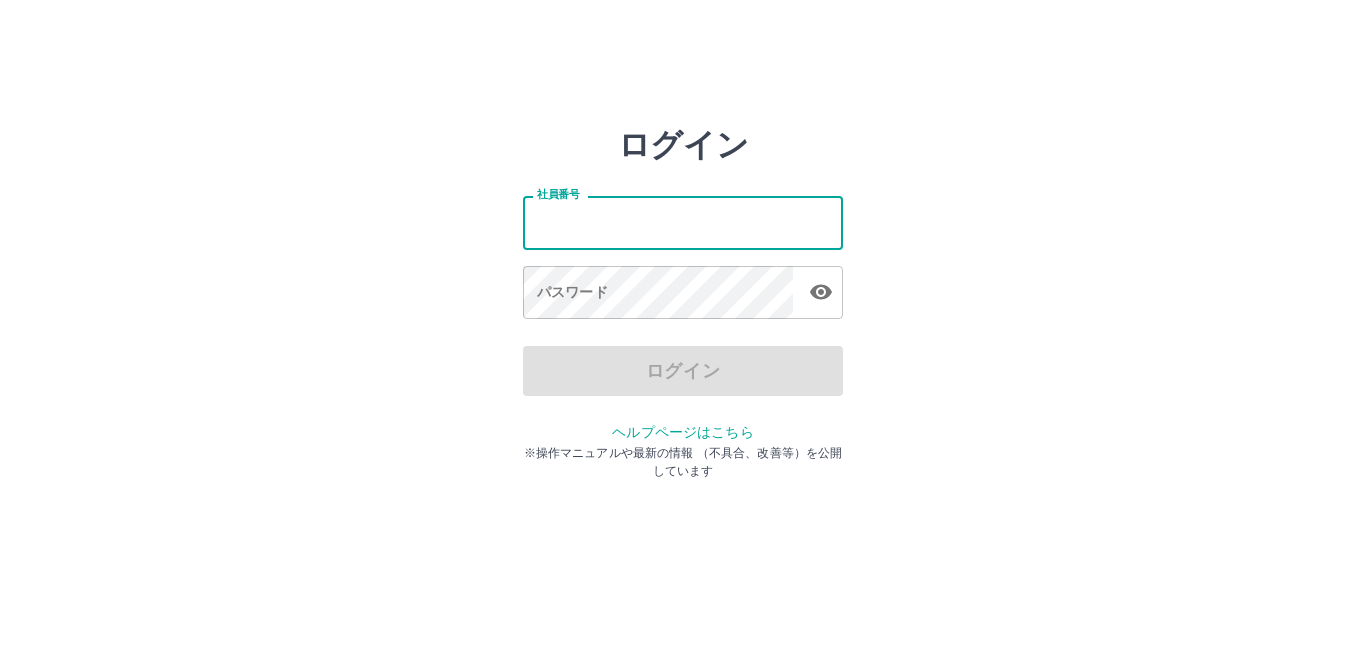type on "*******" 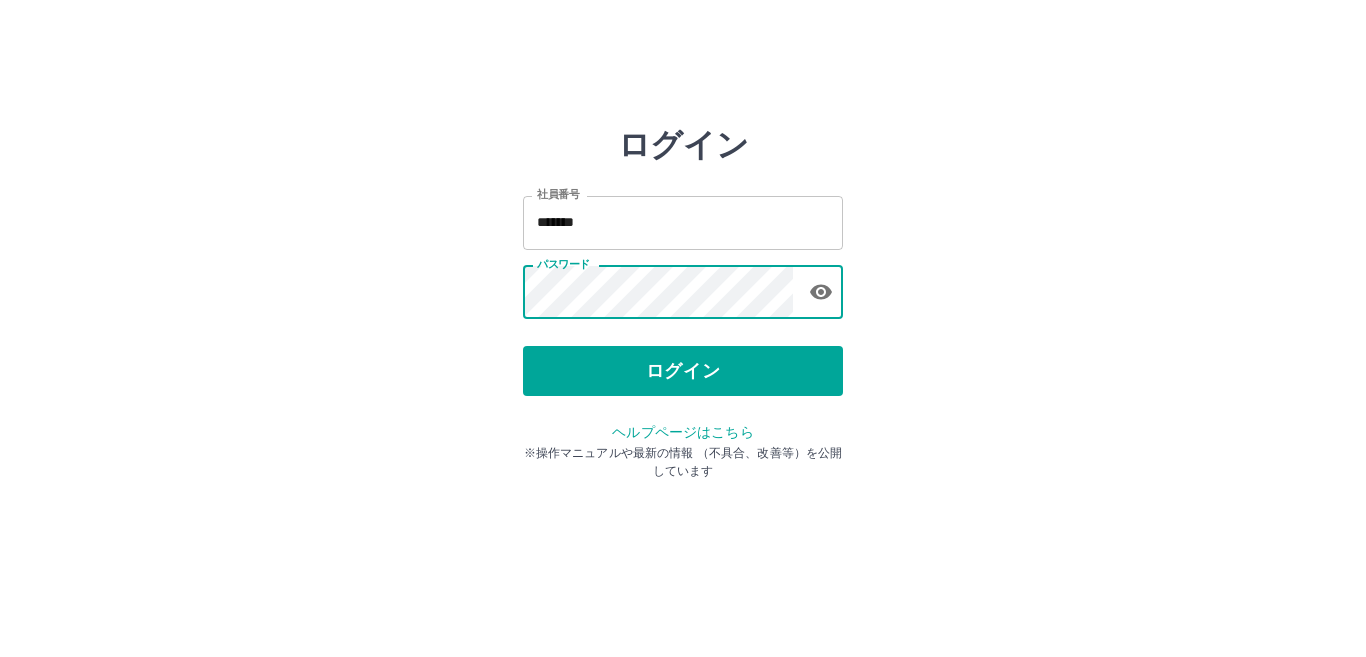 click on "ログイン" at bounding box center [683, 371] 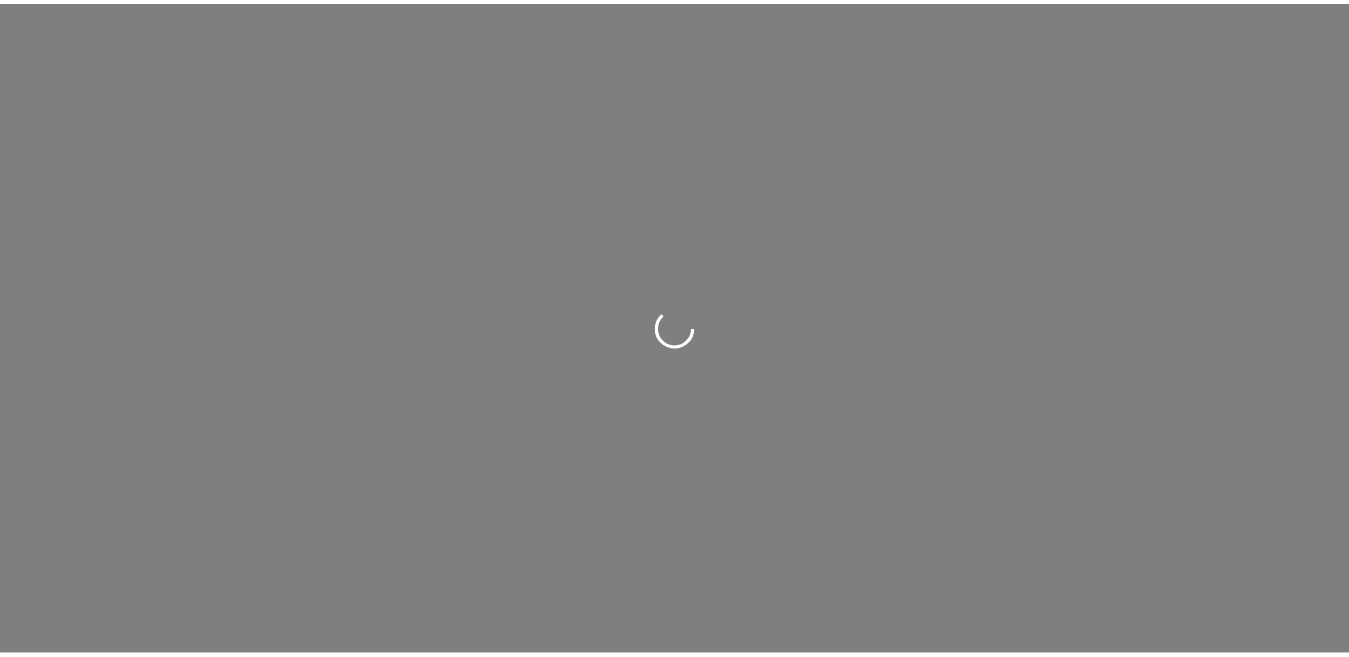 scroll, scrollTop: 0, scrollLeft: 0, axis: both 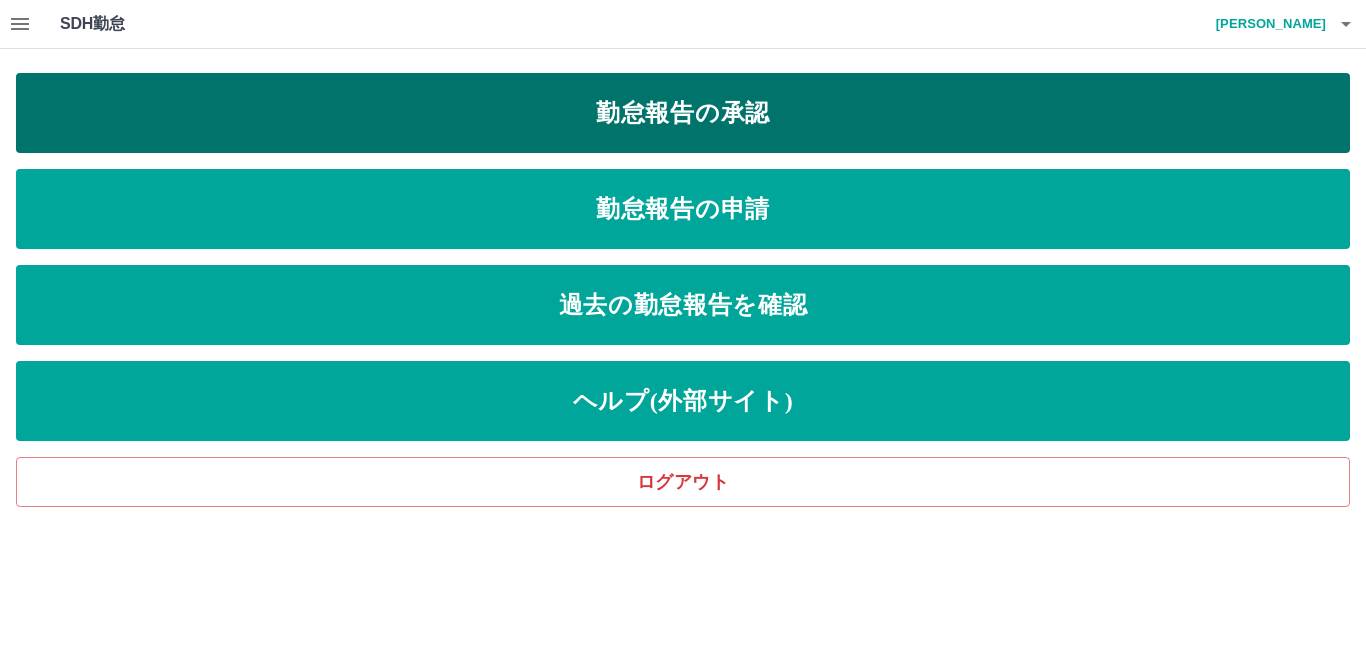 click on "勤怠報告の承認" at bounding box center (683, 113) 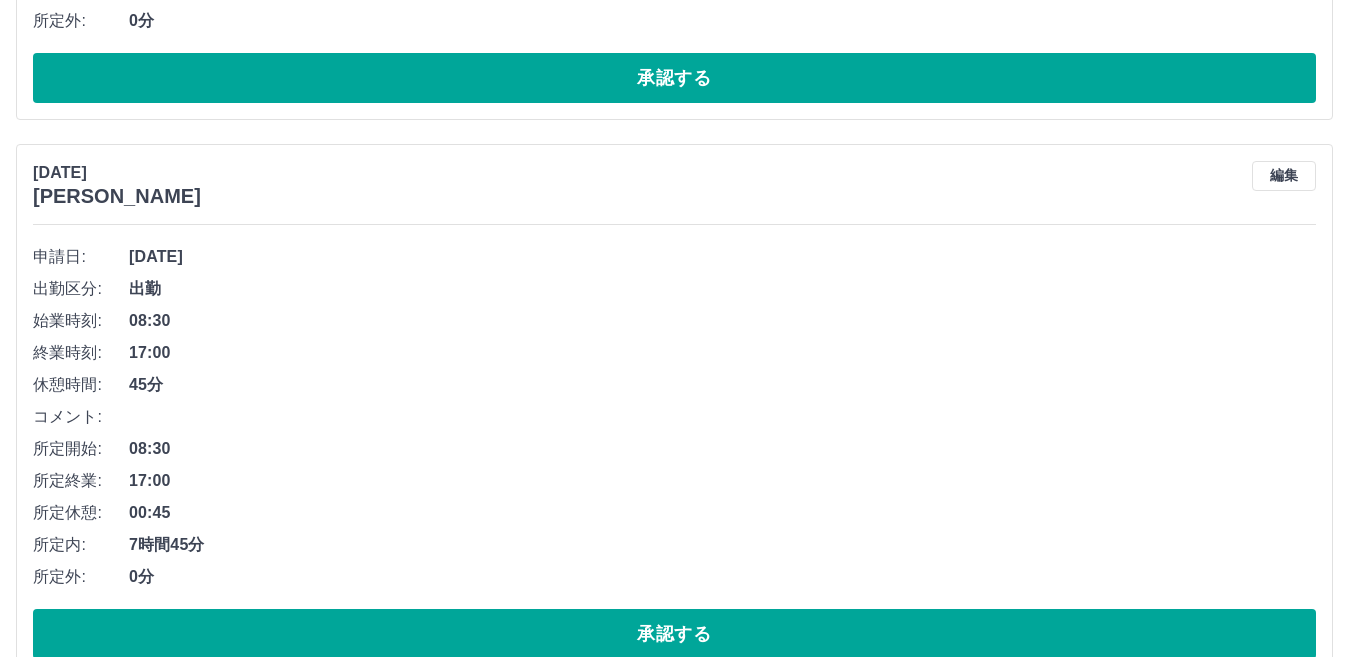 scroll, scrollTop: 13435, scrollLeft: 0, axis: vertical 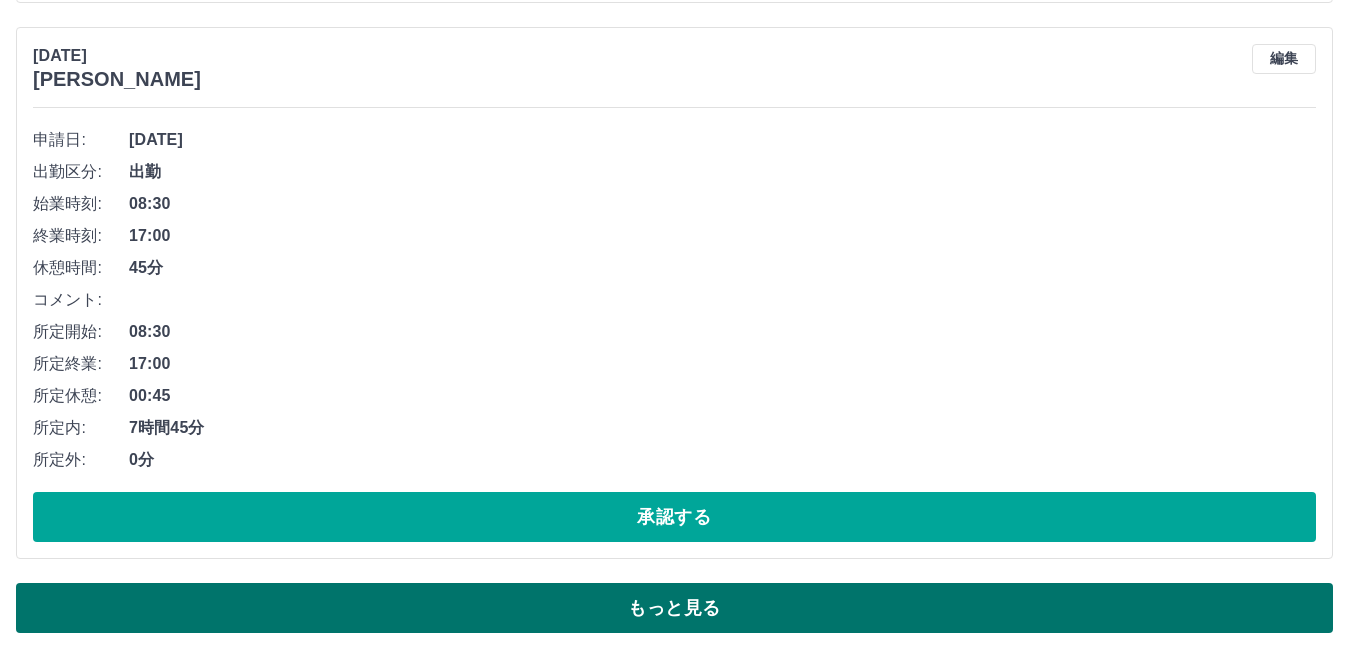click on "もっと見る" at bounding box center [674, 608] 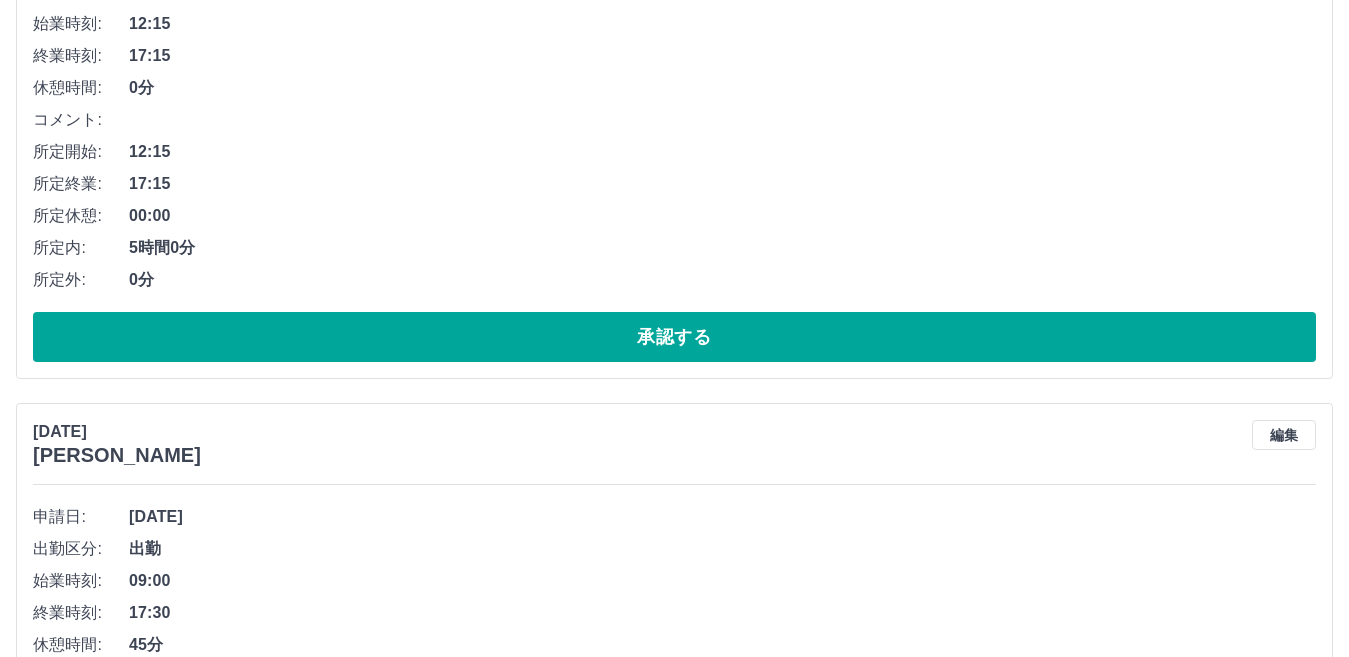 scroll, scrollTop: 27087, scrollLeft: 0, axis: vertical 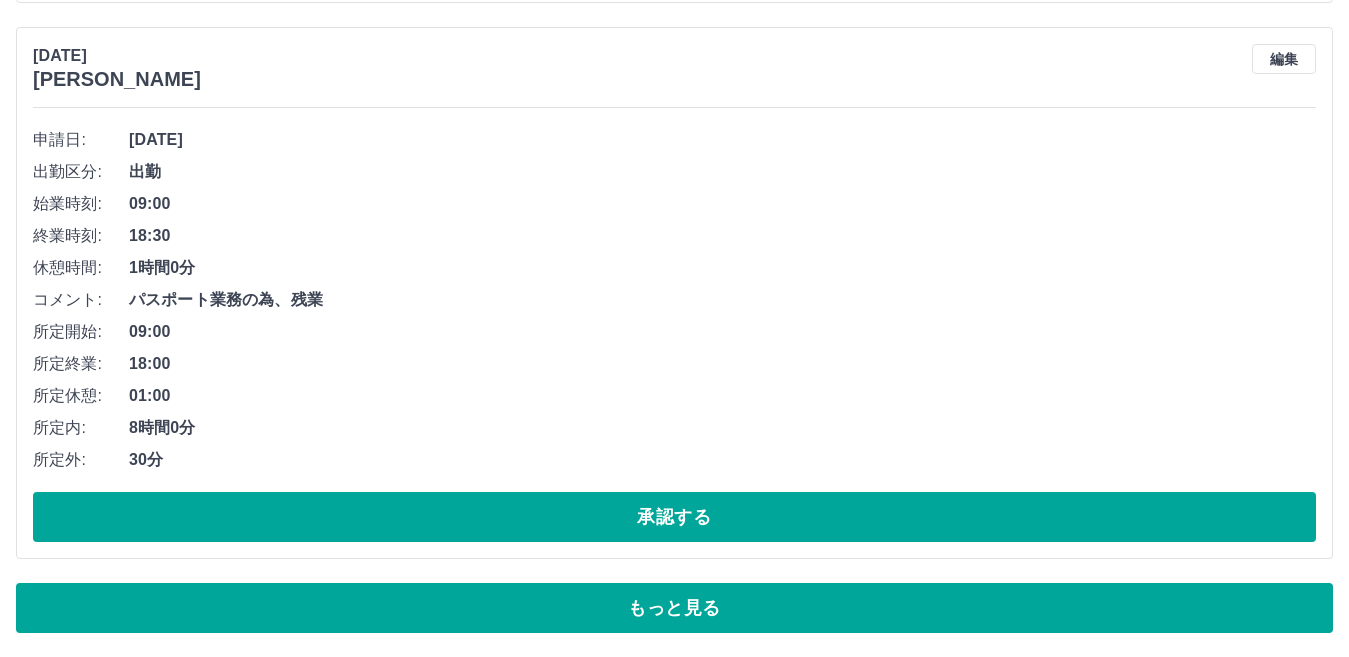 click on "もっと見る" at bounding box center (674, 608) 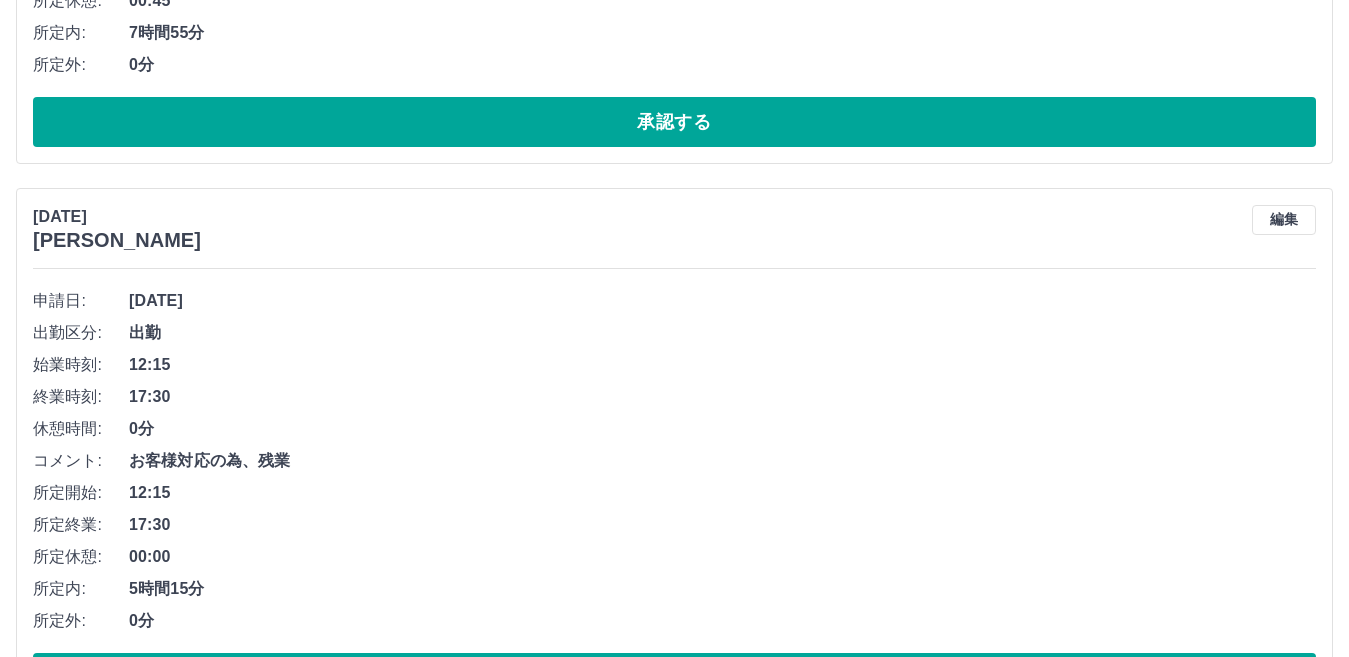 scroll, scrollTop: 40899, scrollLeft: 0, axis: vertical 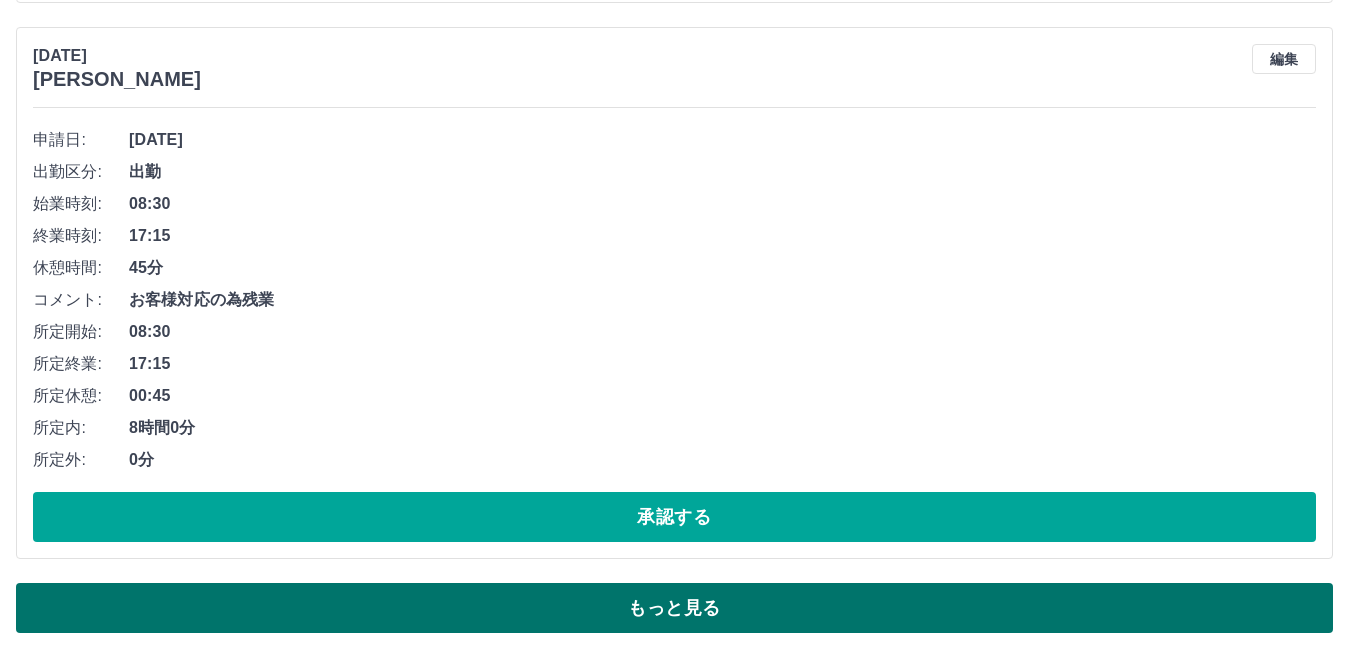 click on "もっと見る" at bounding box center [674, 608] 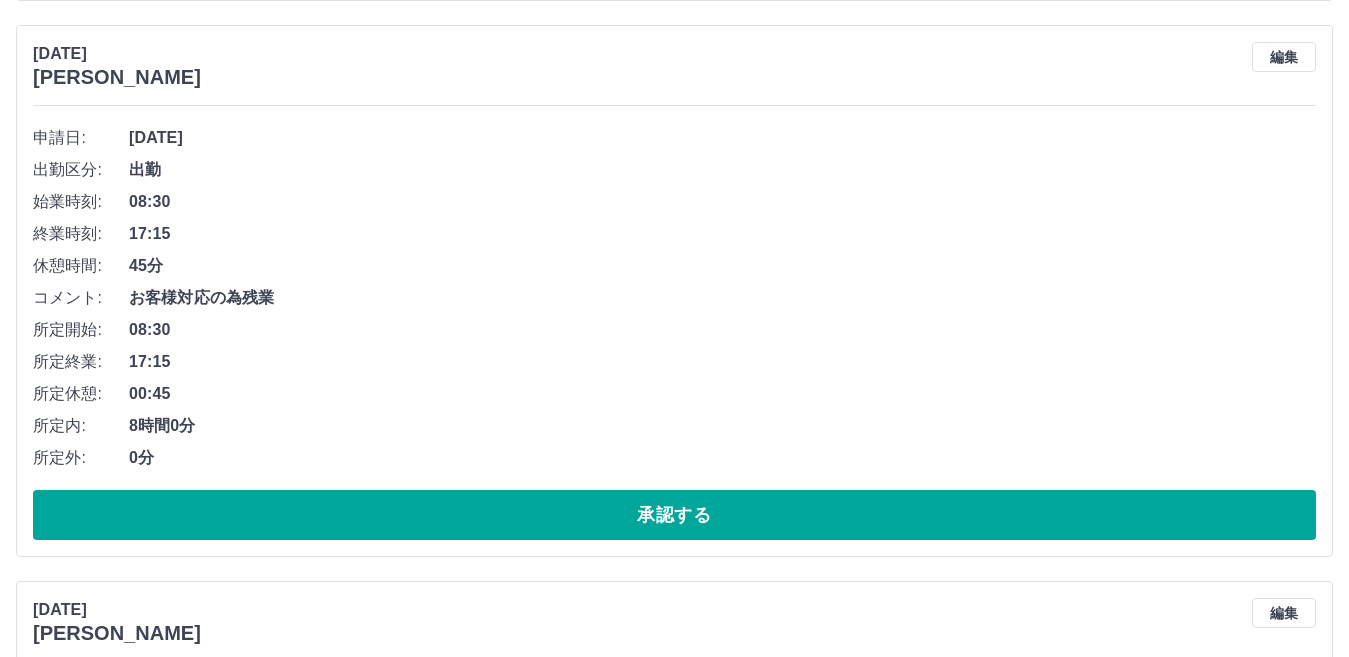scroll, scrollTop: 49074, scrollLeft: 0, axis: vertical 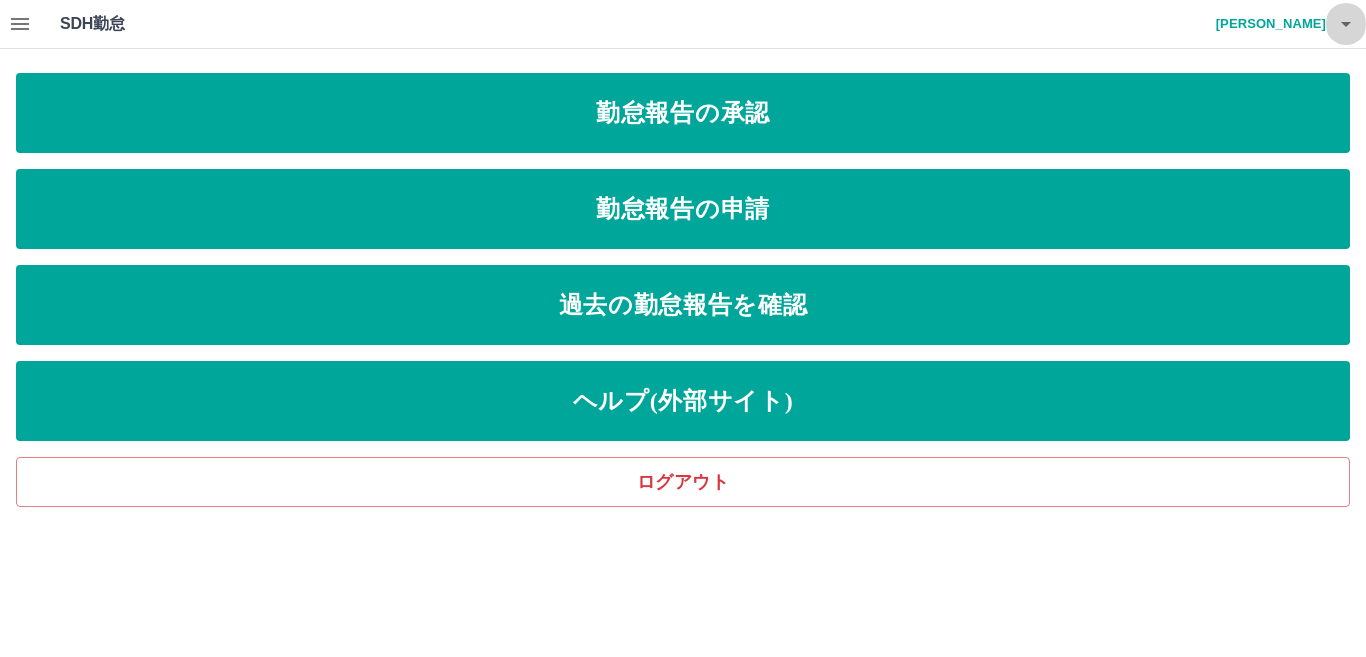 click 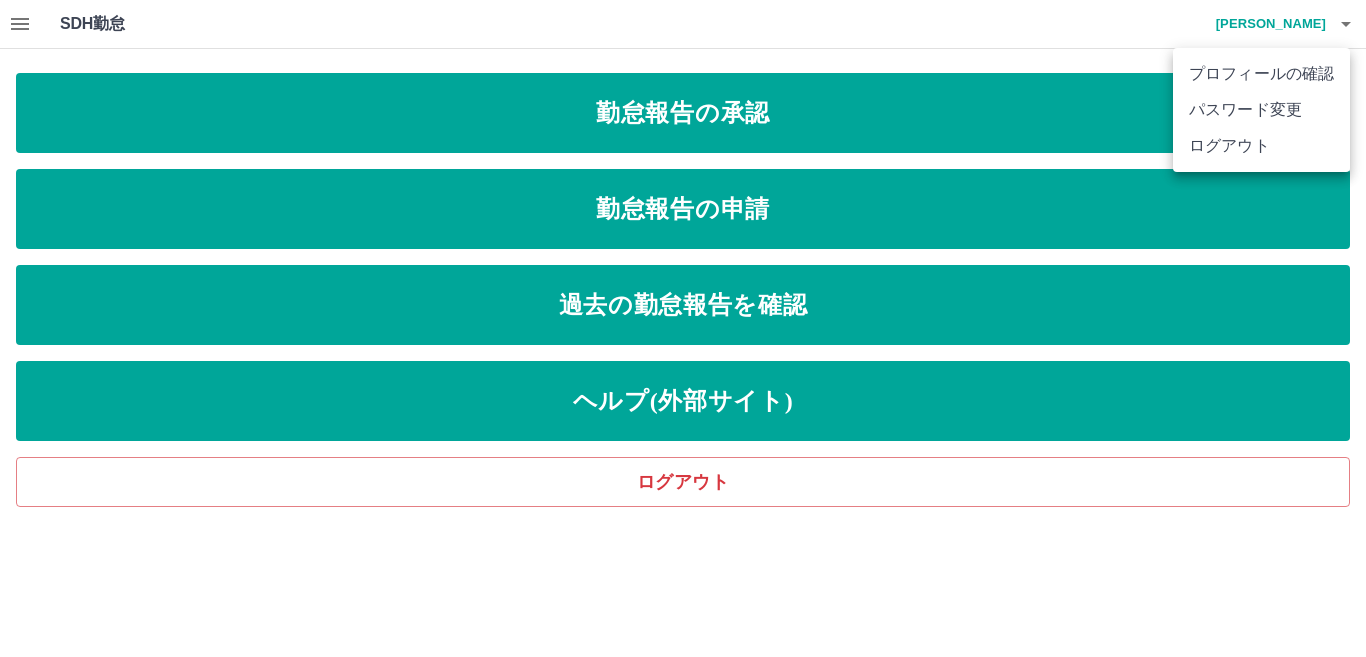 click on "ログアウト" at bounding box center (1261, 146) 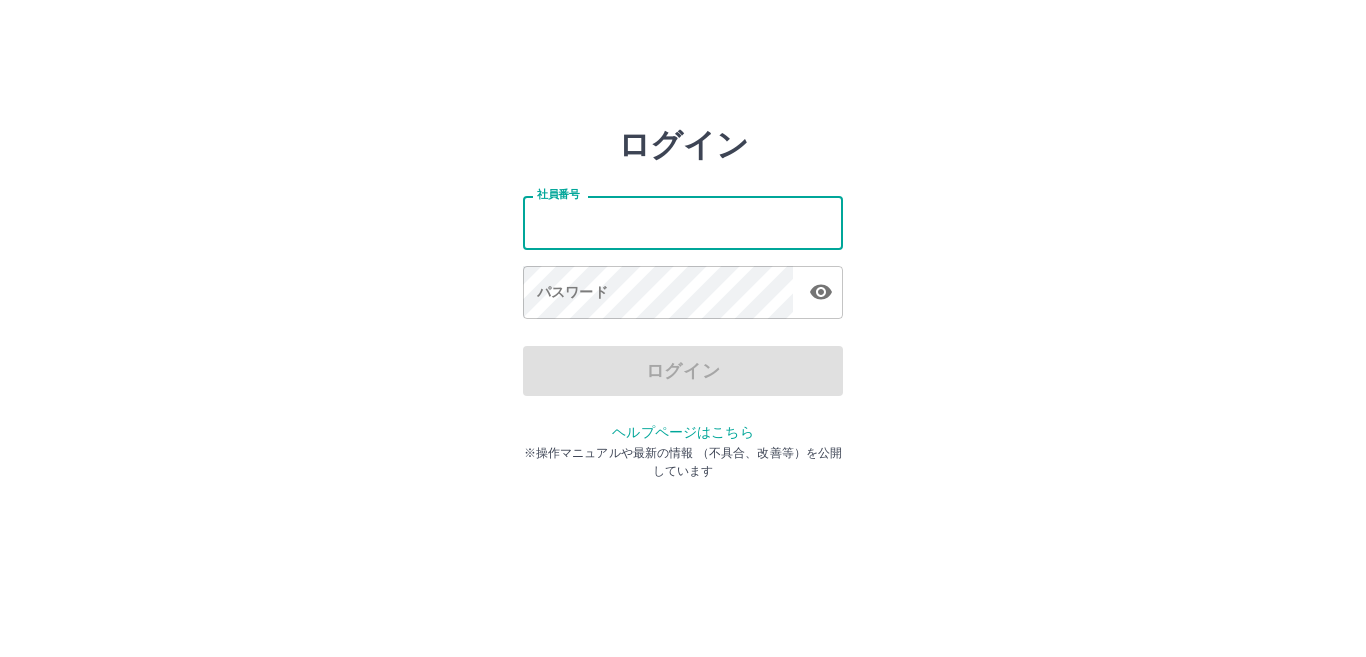 scroll, scrollTop: 0, scrollLeft: 0, axis: both 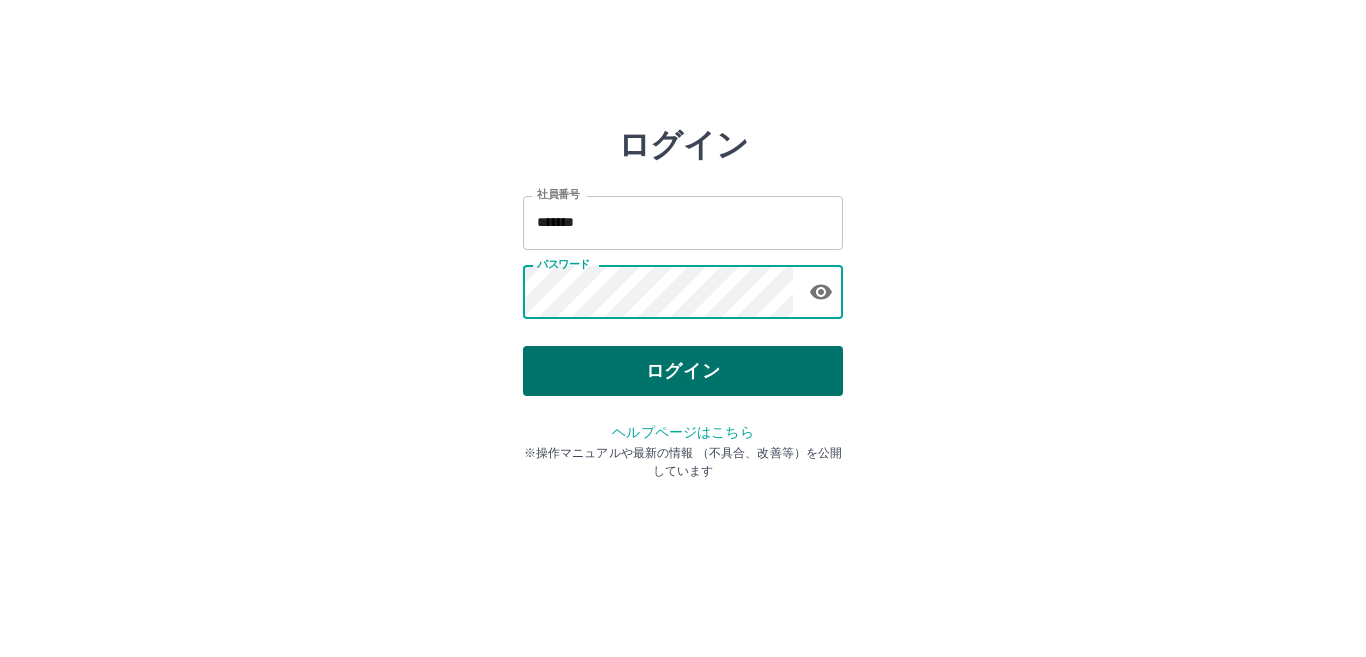 click on "ログイン" at bounding box center [683, 371] 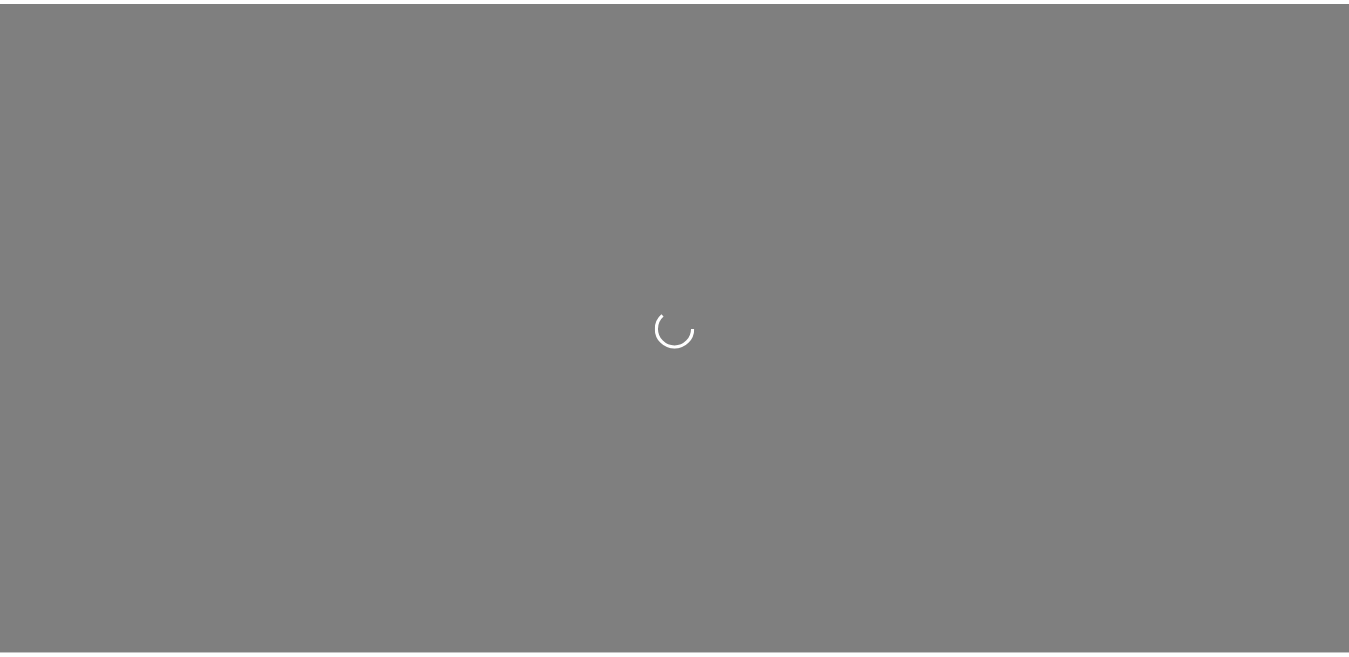 scroll, scrollTop: 0, scrollLeft: 0, axis: both 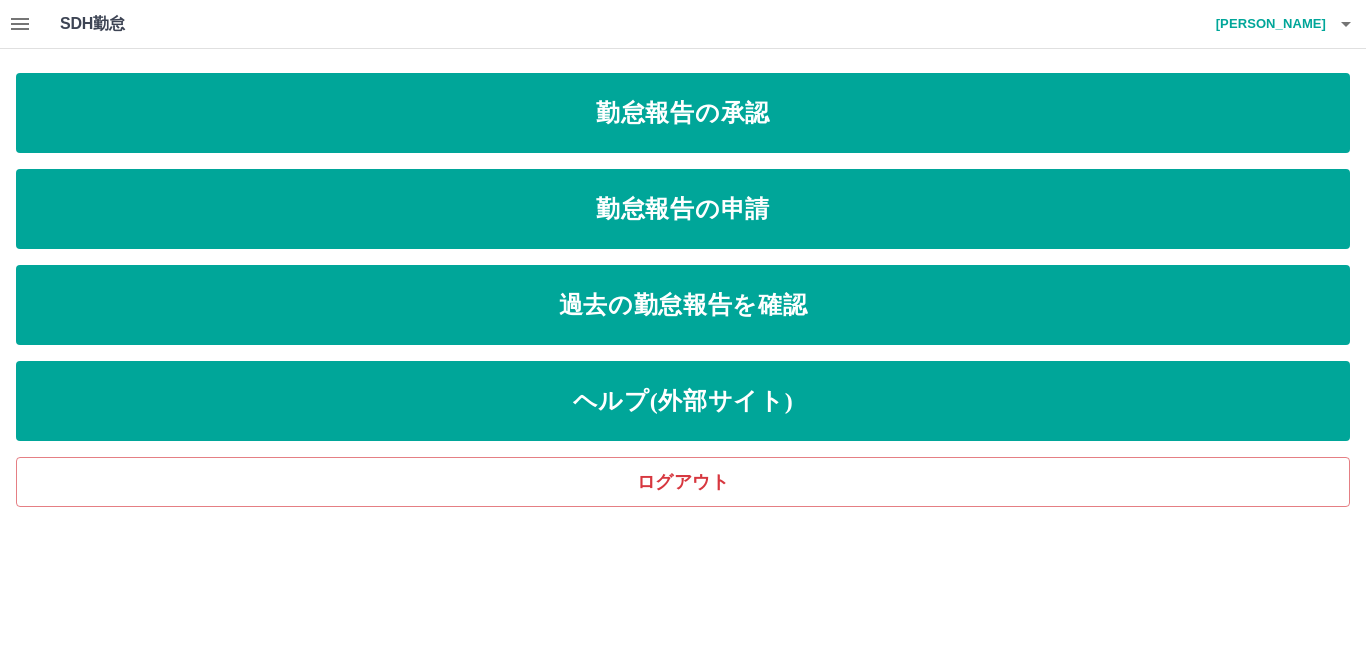 click 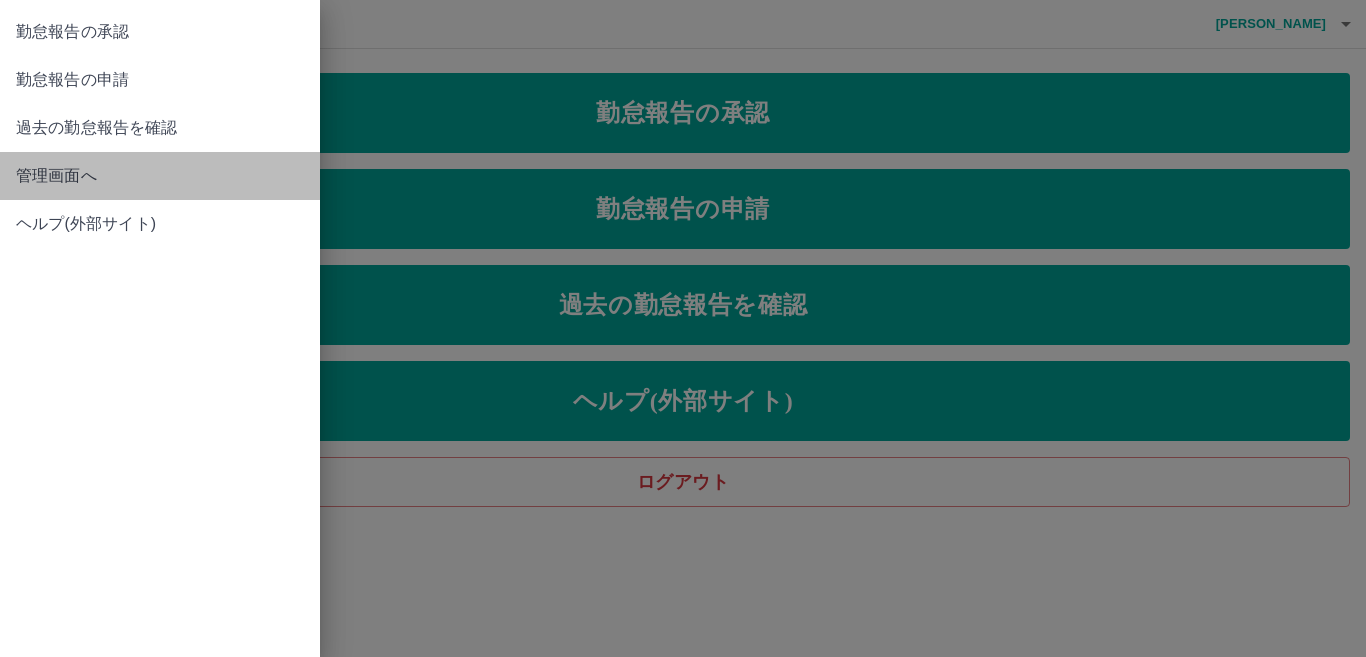 click on "管理画面へ" at bounding box center (160, 176) 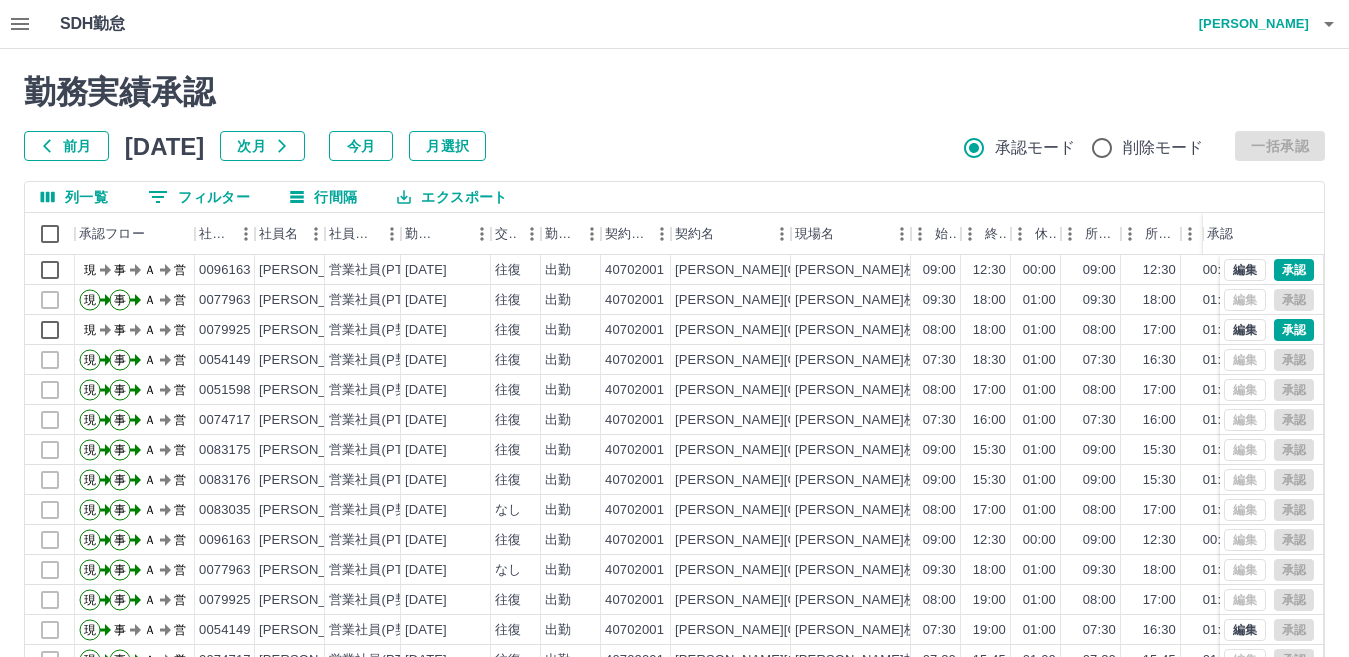 click 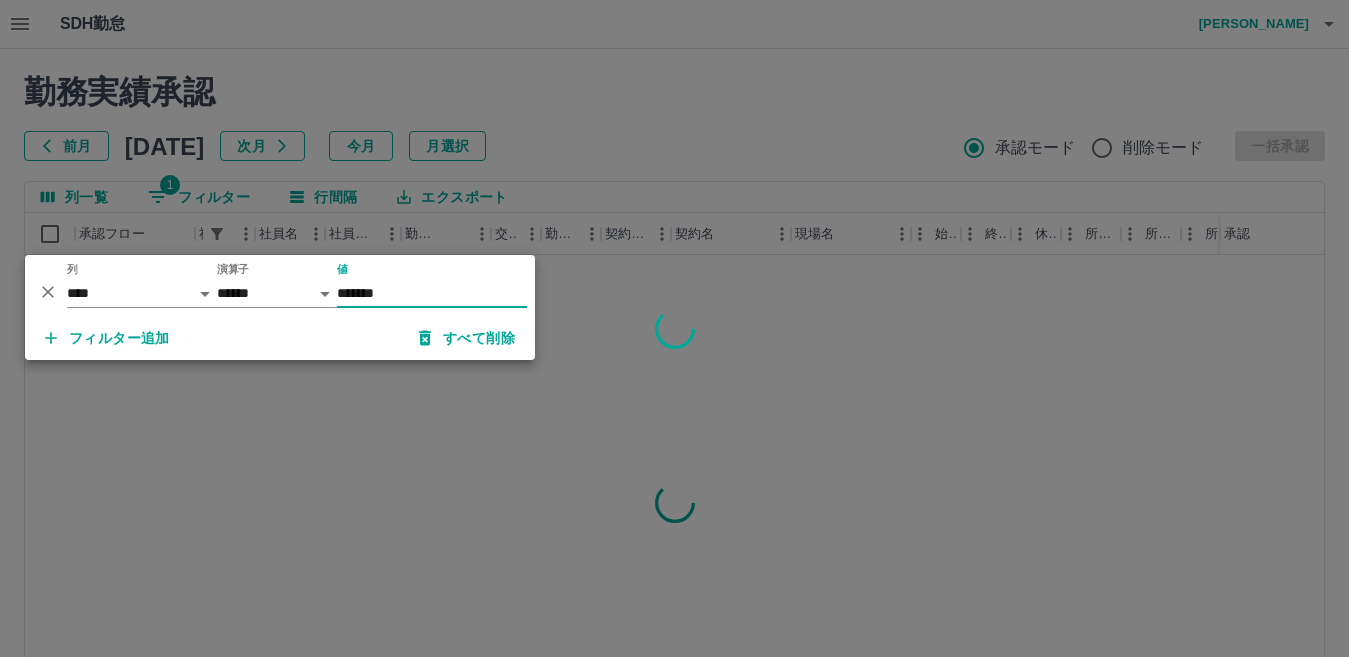 type on "*******" 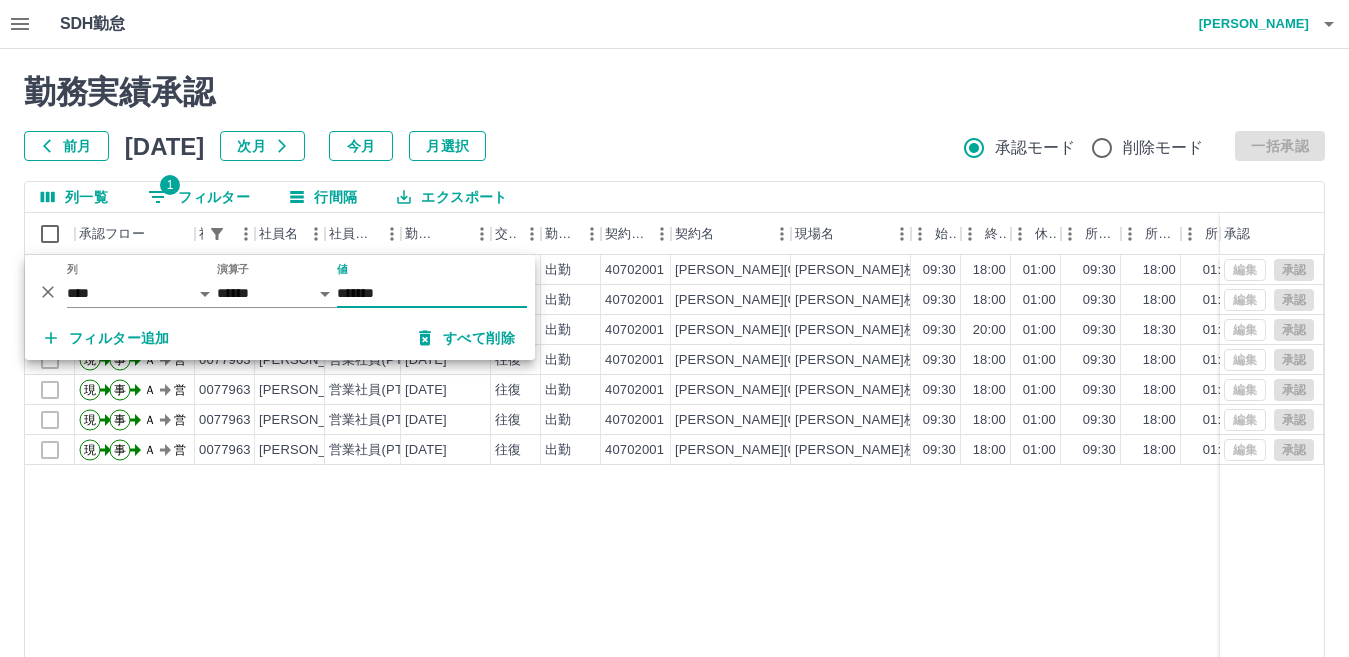 click on "現 事 Ａ 営 0077963 伊藤　裕子 営業社員(PT契約) 2025-07-09 往復 出勤 40702001 飯塚市 小中一貫校幸袋校 09:30 18:00 01:00 09:30 18:00 01:00 08:30 07:30 00:00 AM承認待 現 事 Ａ 営 0077963 伊藤　裕子 営業社員(PT契約) 2025-07-08 なし 出勤 40702001 飯塚市 小中一貫校幸袋校 09:30 18:00 01:00 09:30 18:00 01:00 08:30 07:30 00:00 交なし AM承認待 現 事 Ａ 営 0077963 伊藤　裕子 営業社員(PT契約) 2025-07-07 往復 出勤 40702001 飯塚市 小中一貫校幸袋校 09:30 20:00 01:00 09:30 18:30 01:00 10:30 09:30 00:00 AM指示により事務作業 AM承認待 現 事 Ａ 営 0077963 伊藤　裕子 営業社員(PT契約) 2025-07-04 往復 出勤 40702001 飯塚市 小中一貫校幸袋校 09:30 18:00 01:00 09:30 18:00 01:00 08:30 07:30 00:00 AM承認待 現 事 Ａ 営 0077963 伊藤　裕子 営業社員(PT契約) 2025-07-03 往復 出勤 40702001 飯塚市 小中一貫校幸袋校 09:30 18:00 01:00 09:30 18:00 01:00 08:30 07:30 00:00 現" at bounding box center (898, 511) 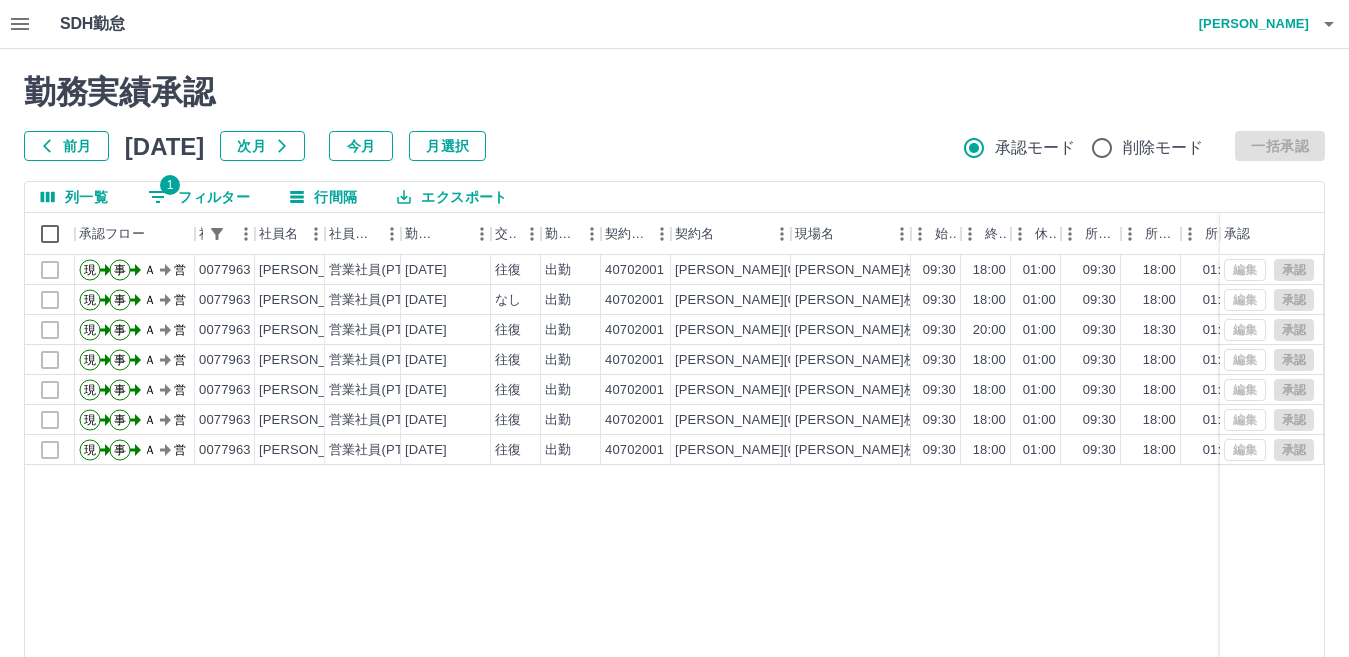 click on "前月" at bounding box center (66, 146) 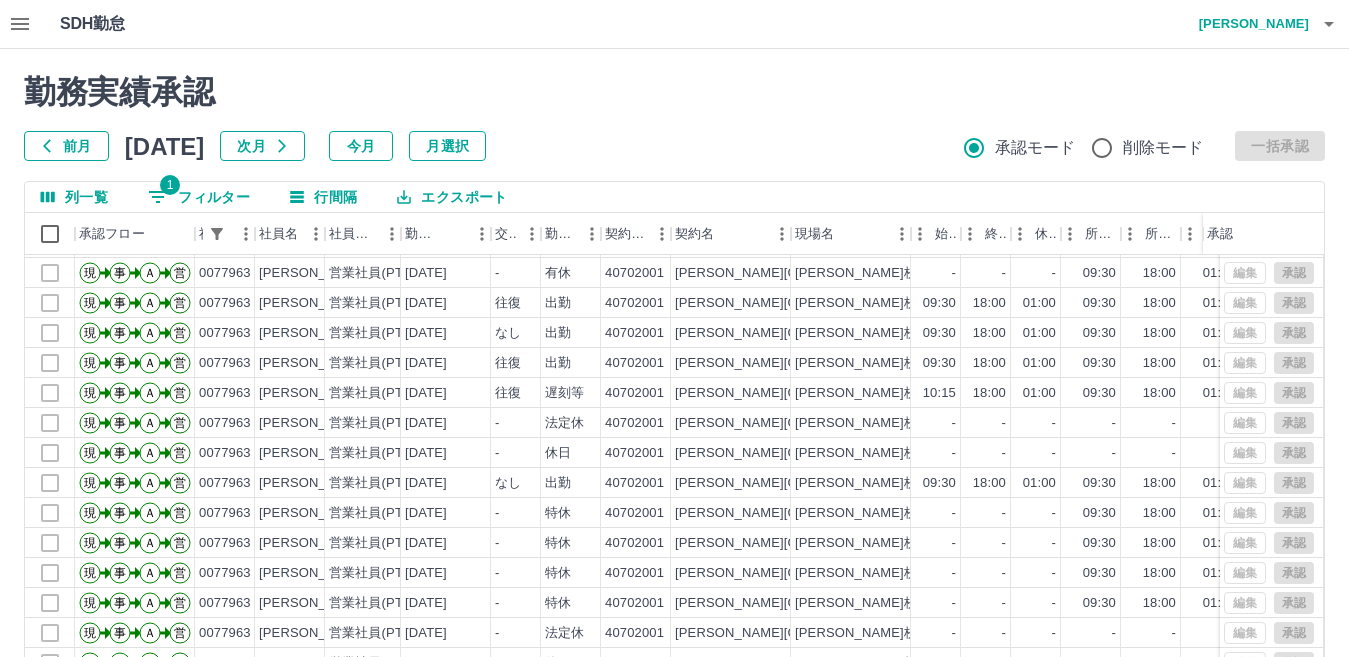 scroll, scrollTop: 104, scrollLeft: 0, axis: vertical 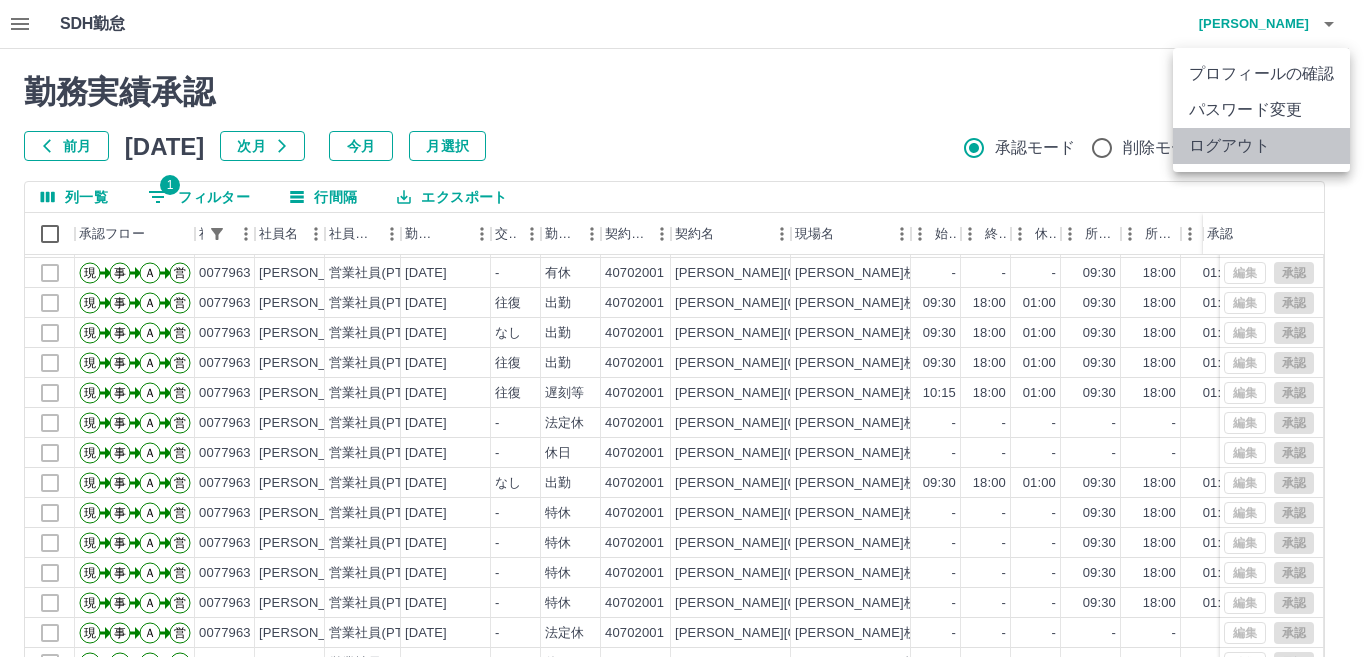 click on "ログアウト" at bounding box center [1261, 146] 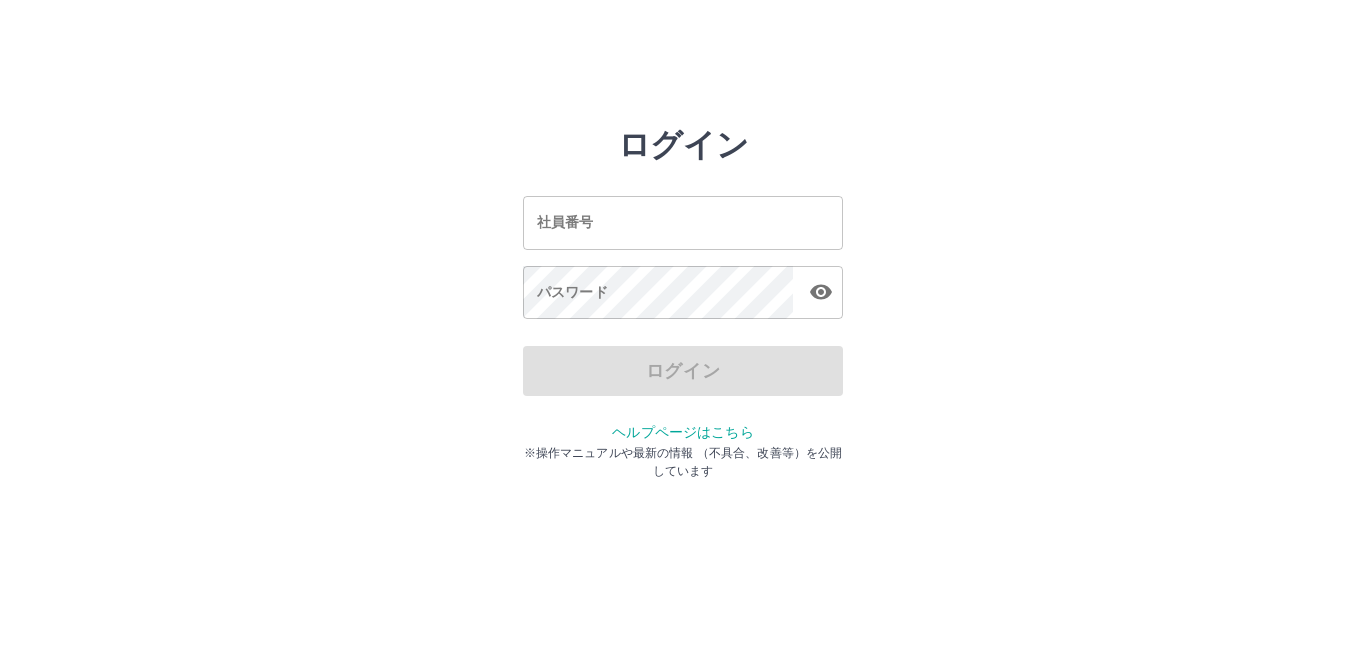 scroll, scrollTop: 0, scrollLeft: 0, axis: both 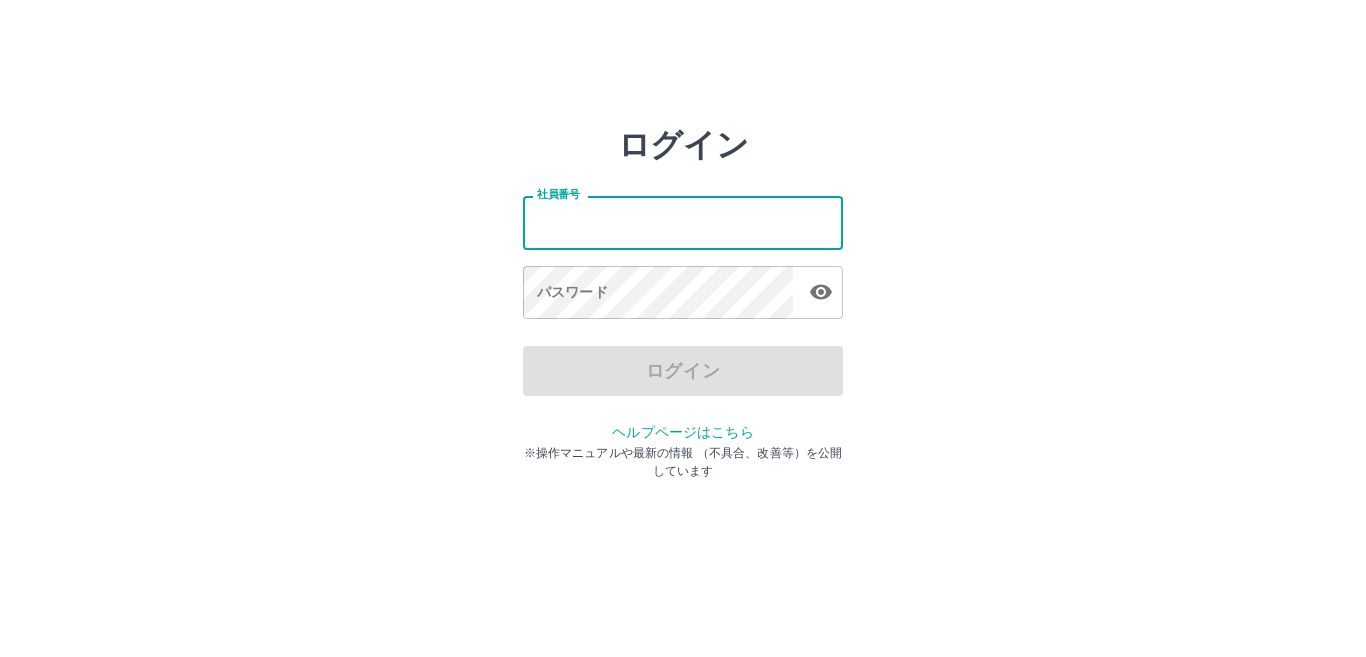click on "社員番号" at bounding box center [683, 222] 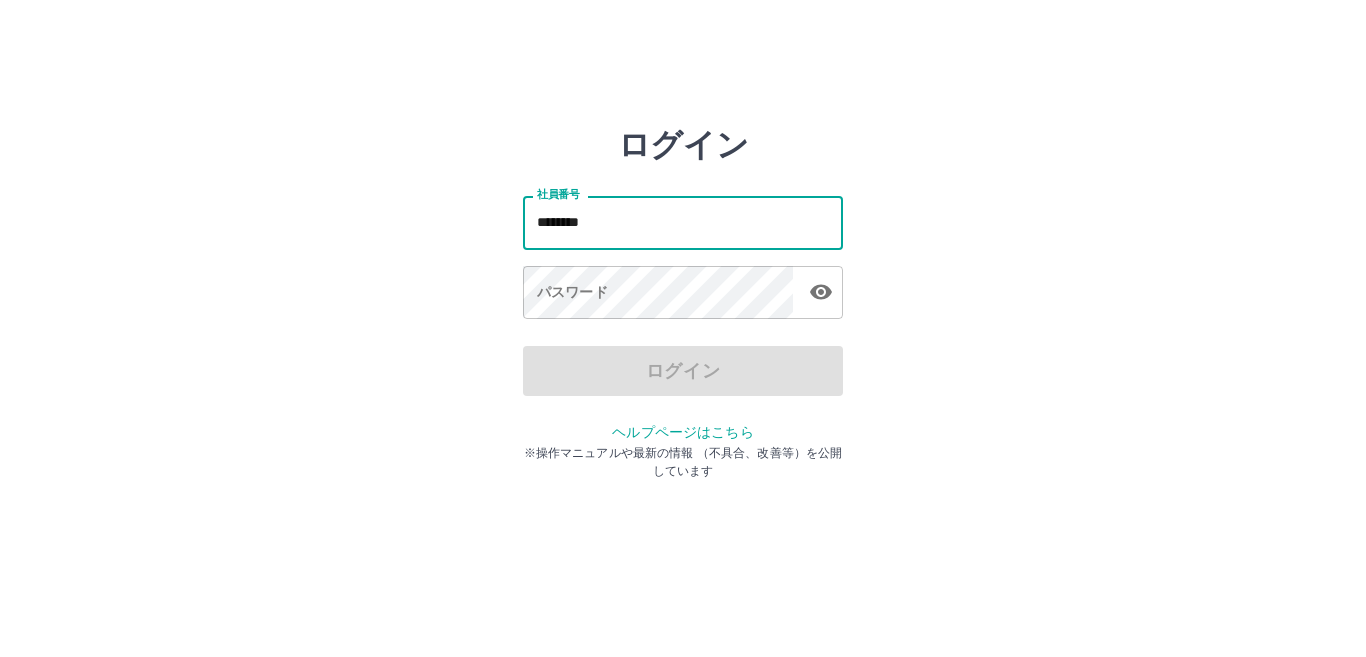 type on "*******" 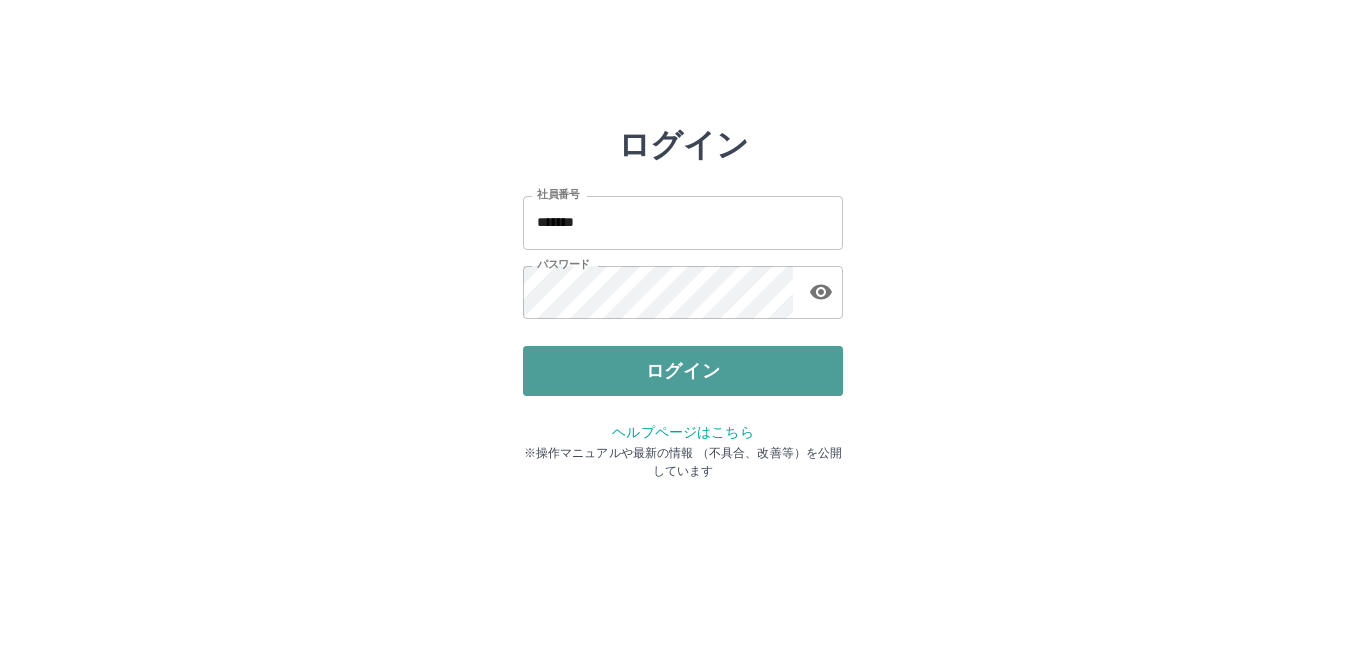 click on "ログイン" at bounding box center (683, 371) 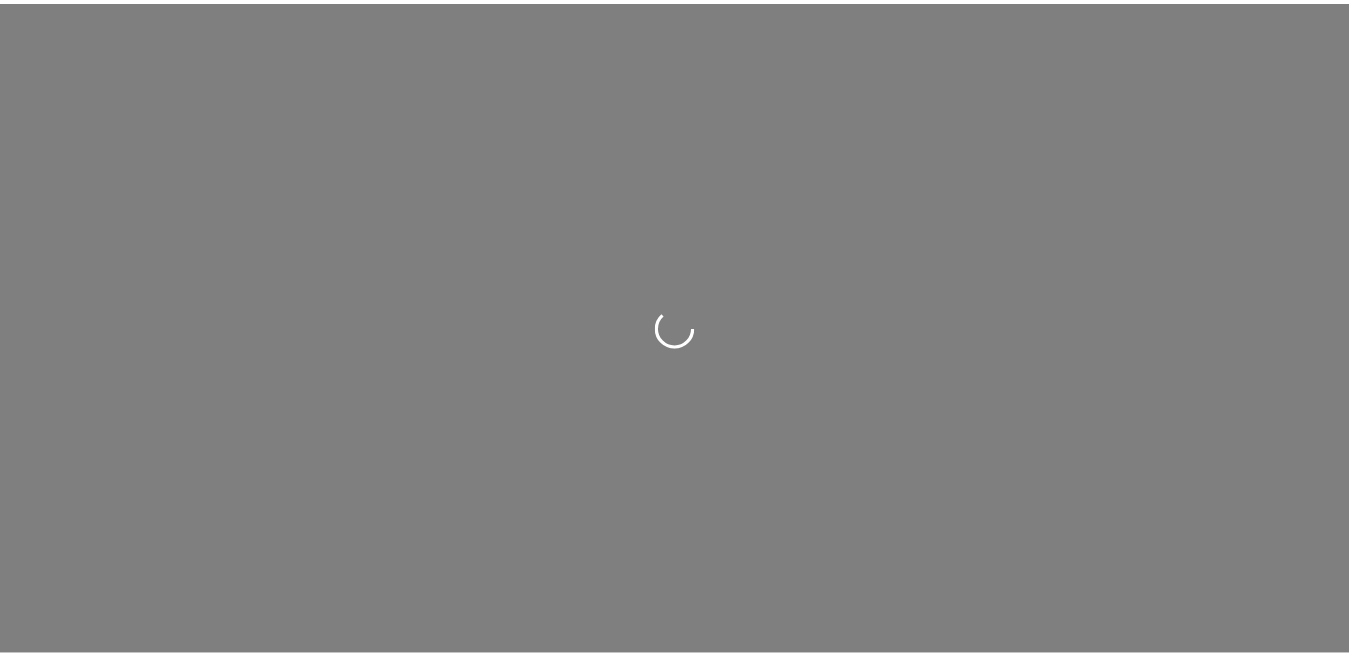 scroll, scrollTop: 0, scrollLeft: 0, axis: both 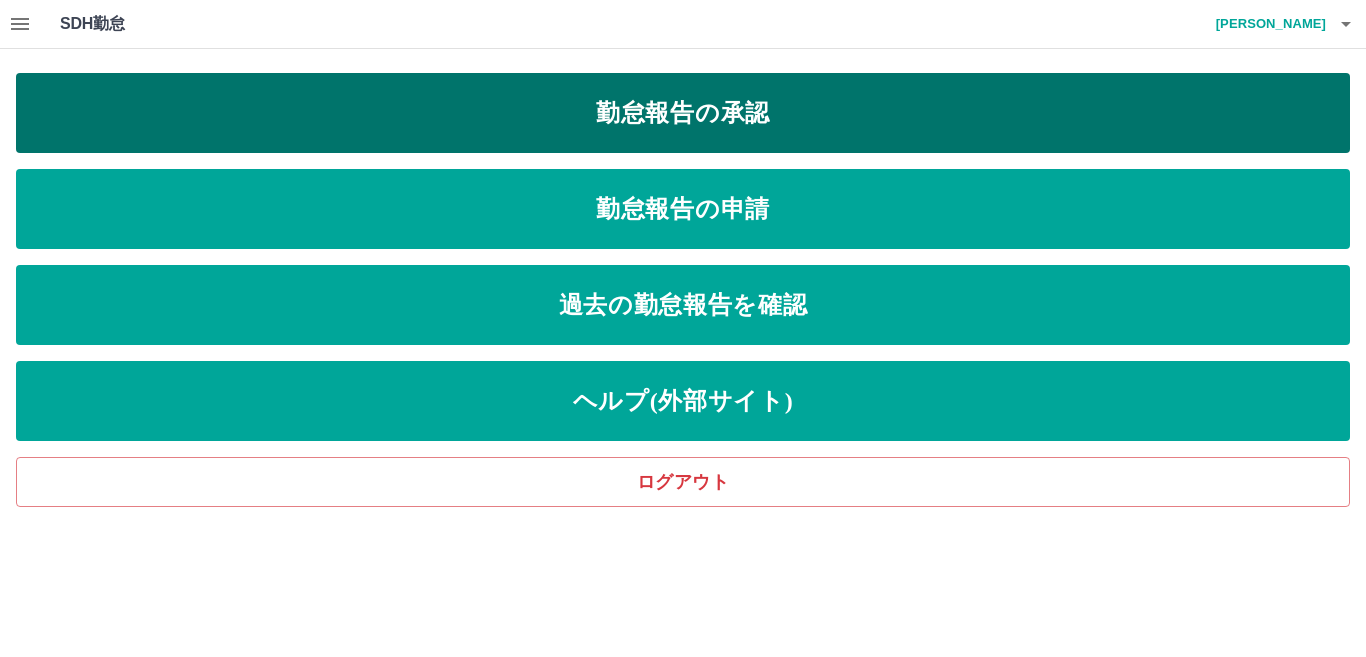 click on "勤怠報告の承認" at bounding box center [683, 113] 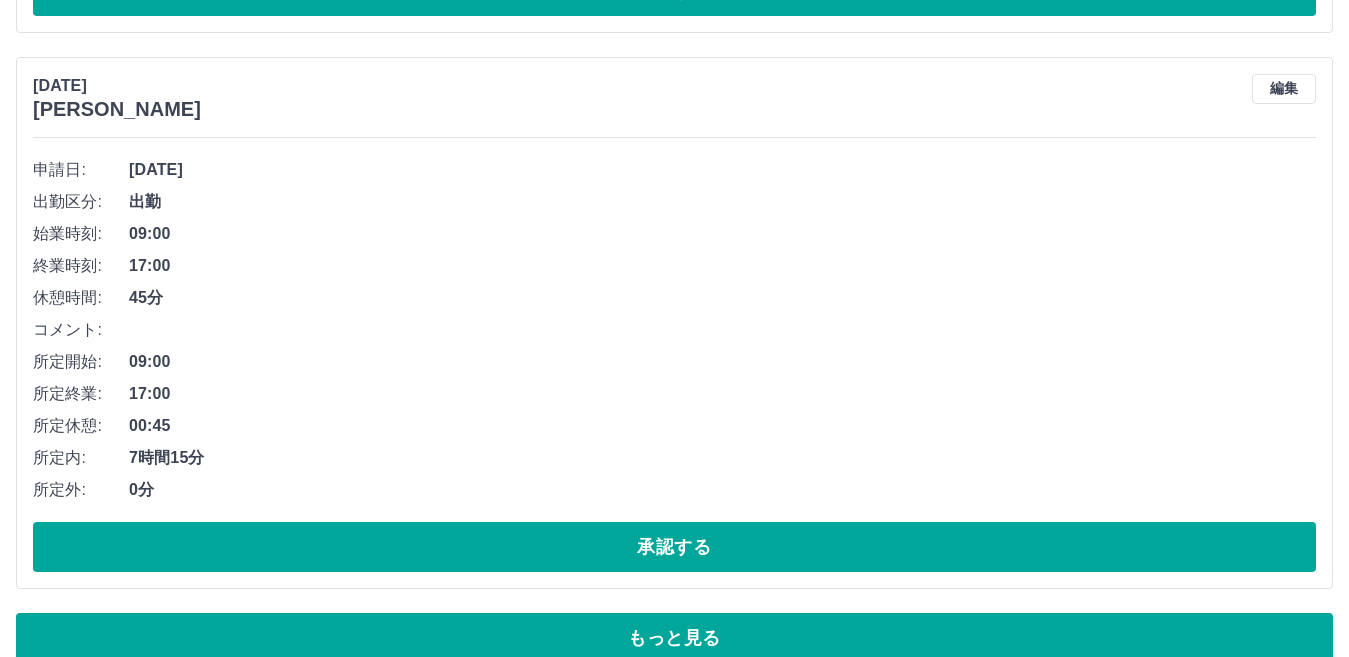 scroll, scrollTop: 13435, scrollLeft: 0, axis: vertical 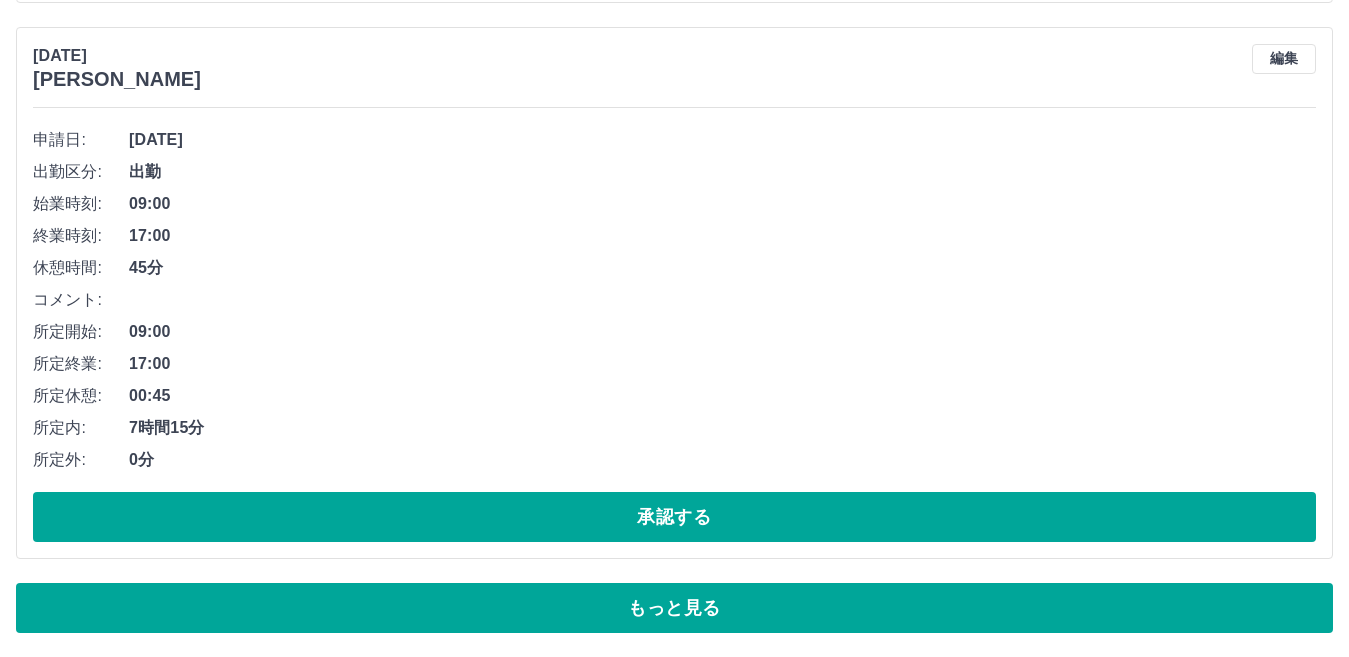 click on "もっと見る" at bounding box center [674, 608] 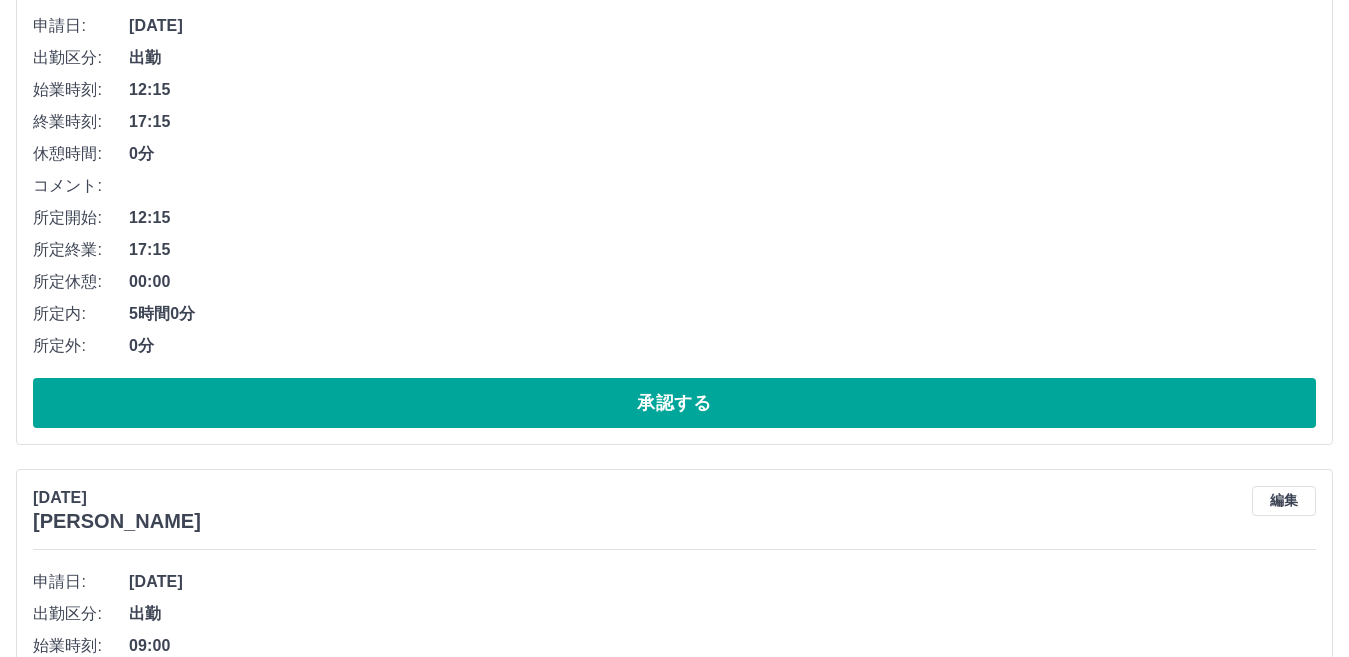scroll, scrollTop: 27087, scrollLeft: 0, axis: vertical 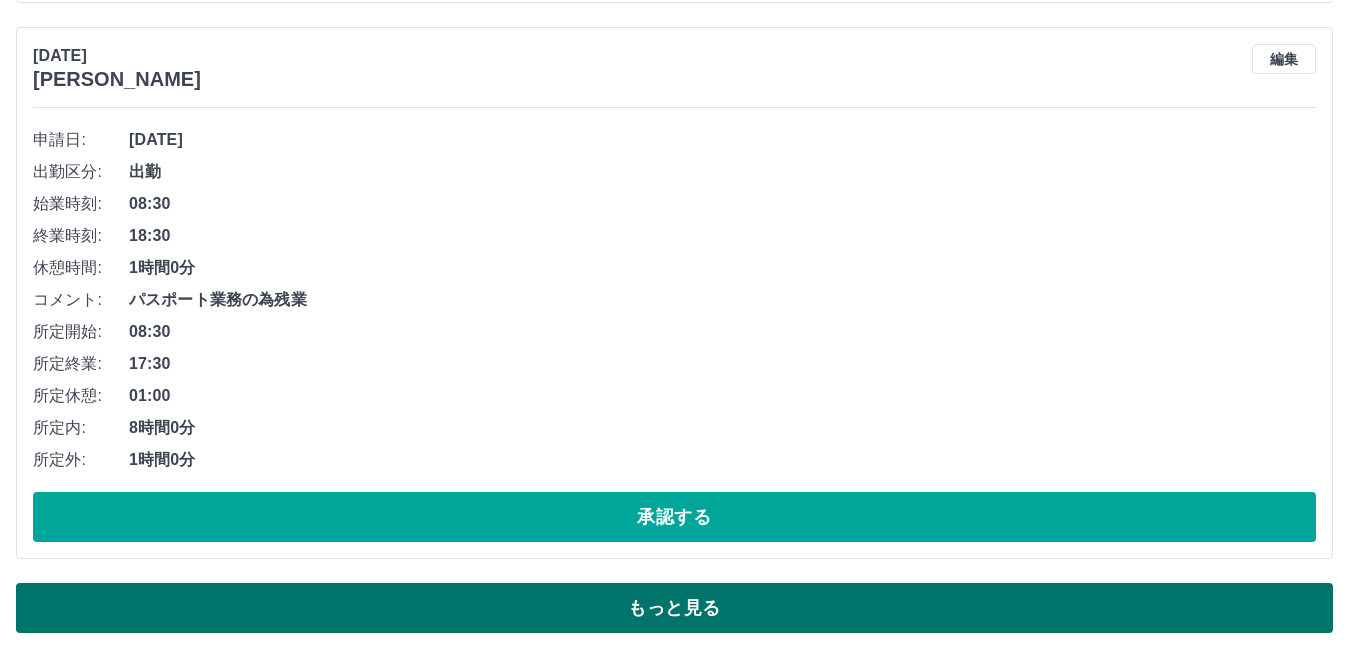click on "もっと見る" at bounding box center [674, 608] 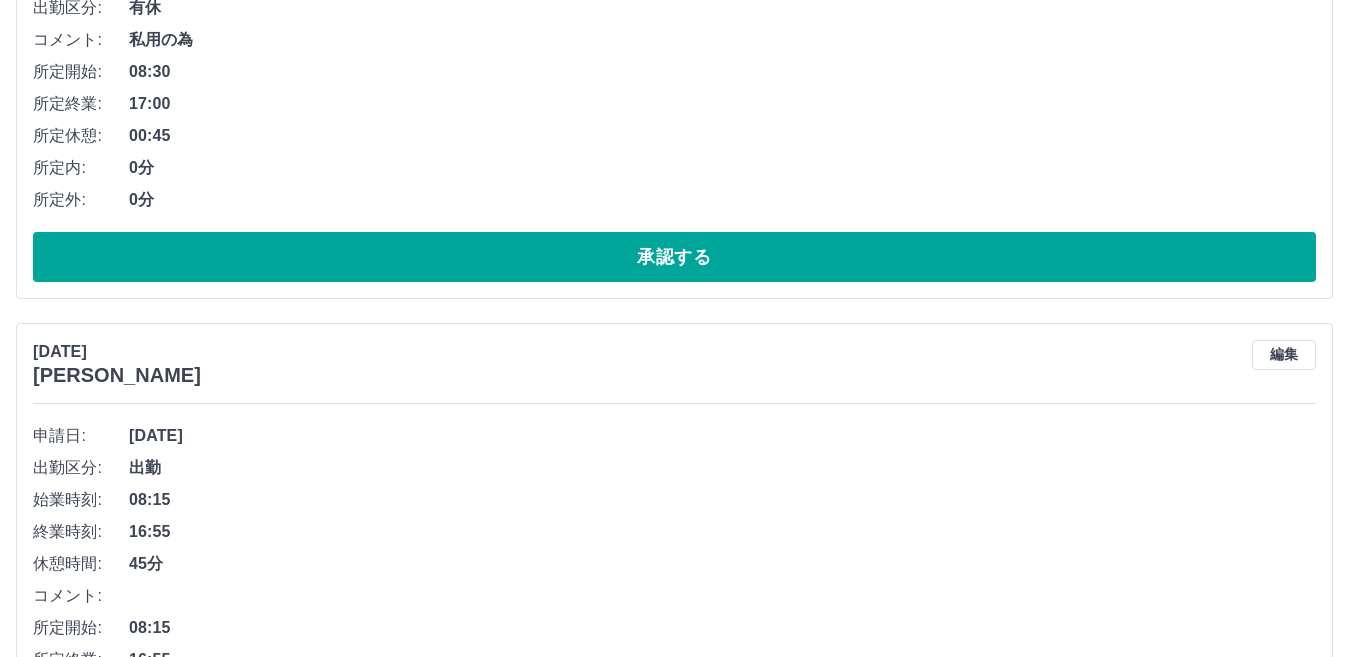 scroll, scrollTop: 40899, scrollLeft: 0, axis: vertical 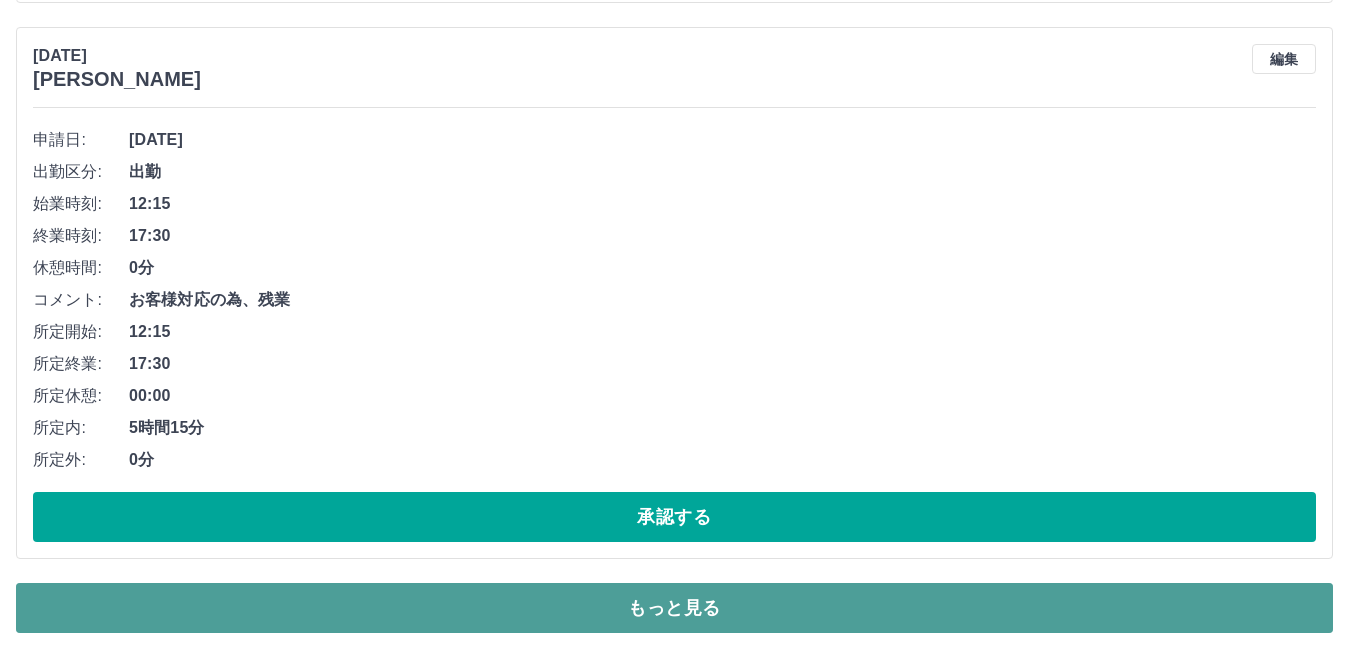click on "もっと見る" at bounding box center [674, 608] 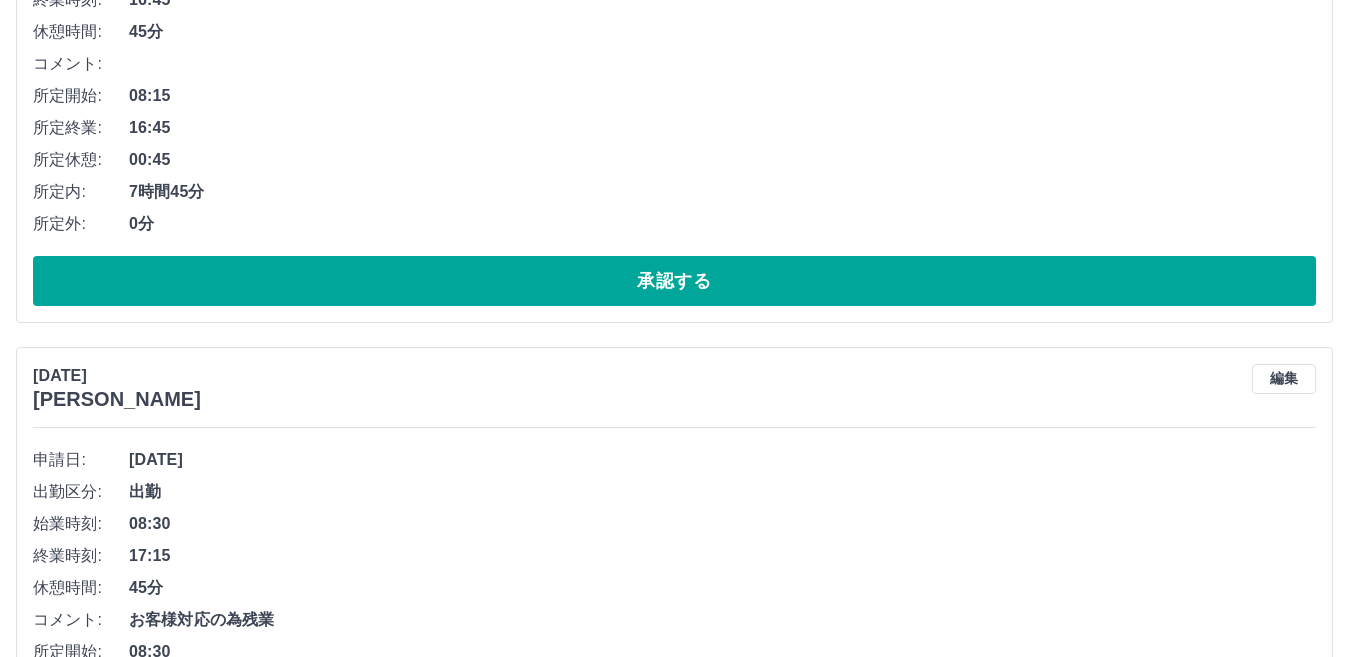 scroll, scrollTop: 49631, scrollLeft: 0, axis: vertical 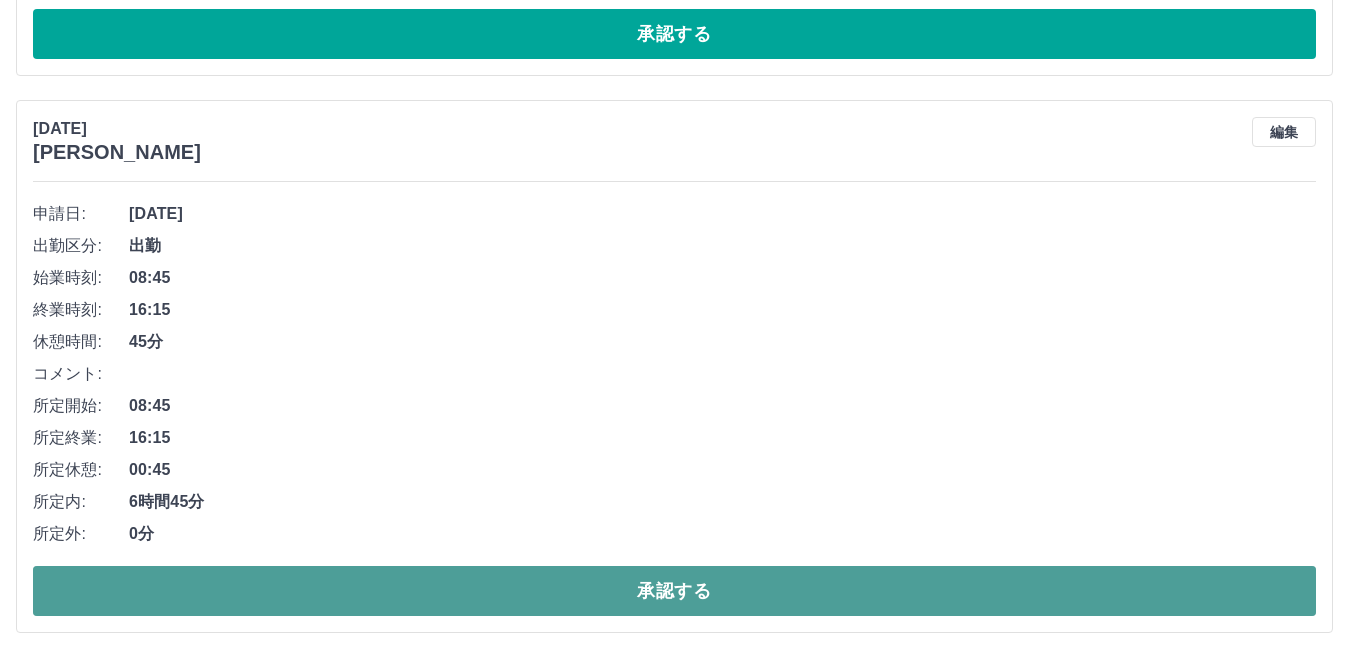 click on "承認する" at bounding box center (674, 591) 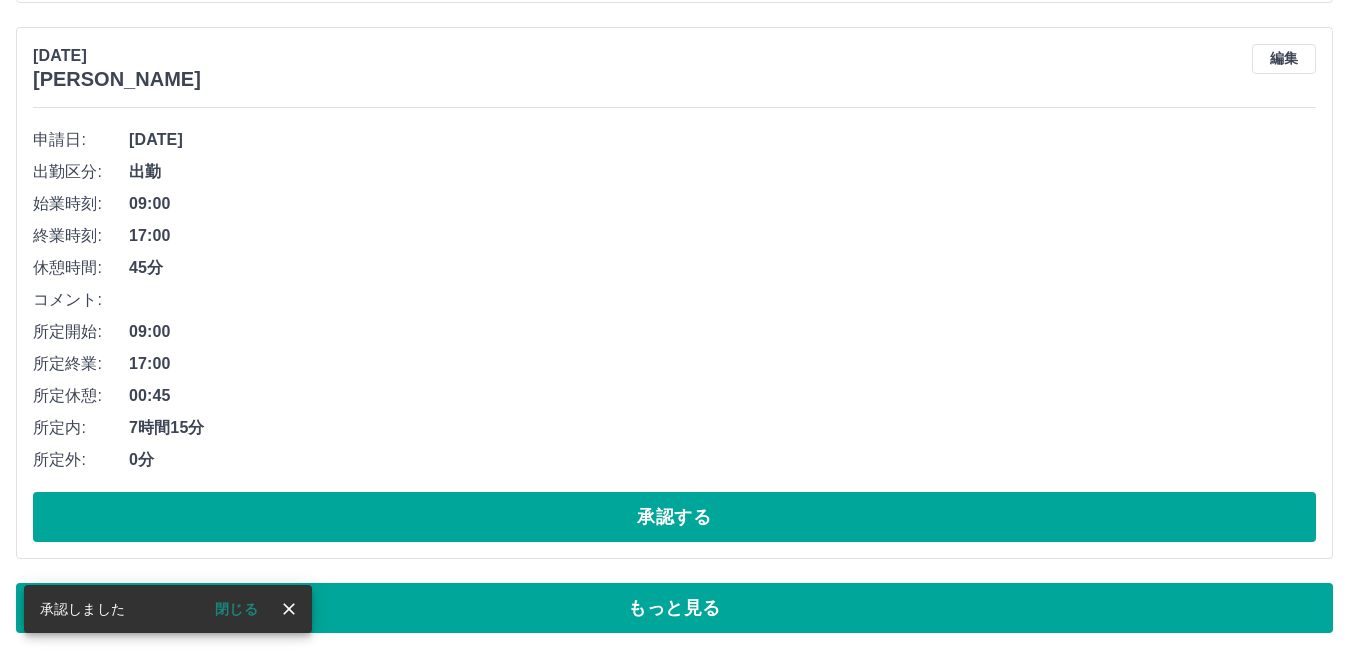 scroll, scrollTop: 13435, scrollLeft: 0, axis: vertical 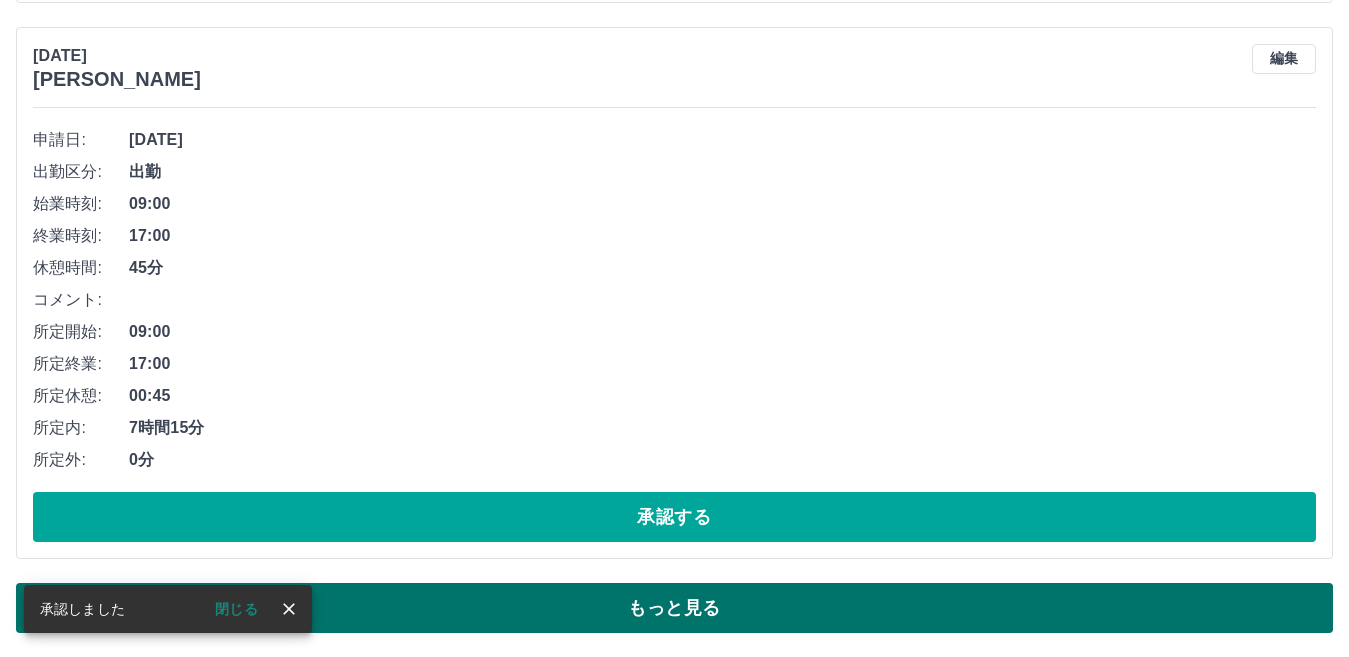 click on "もっと見る" at bounding box center (674, 608) 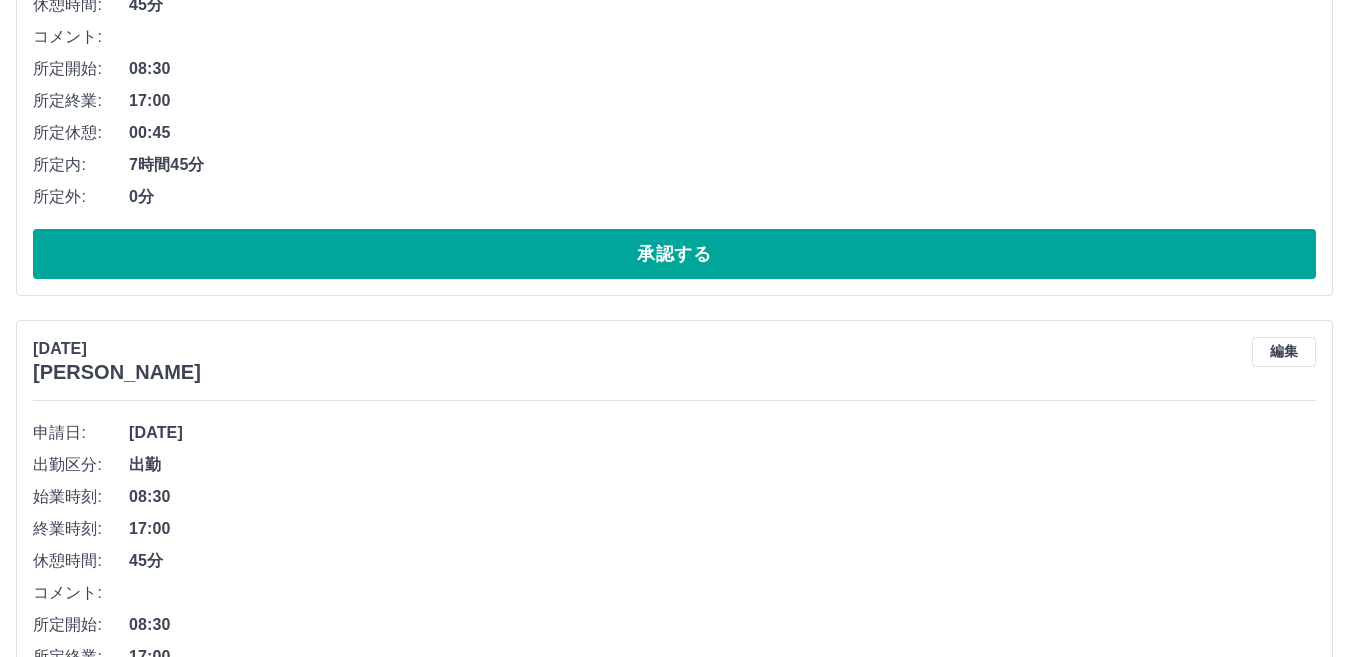 scroll, scrollTop: 27087, scrollLeft: 0, axis: vertical 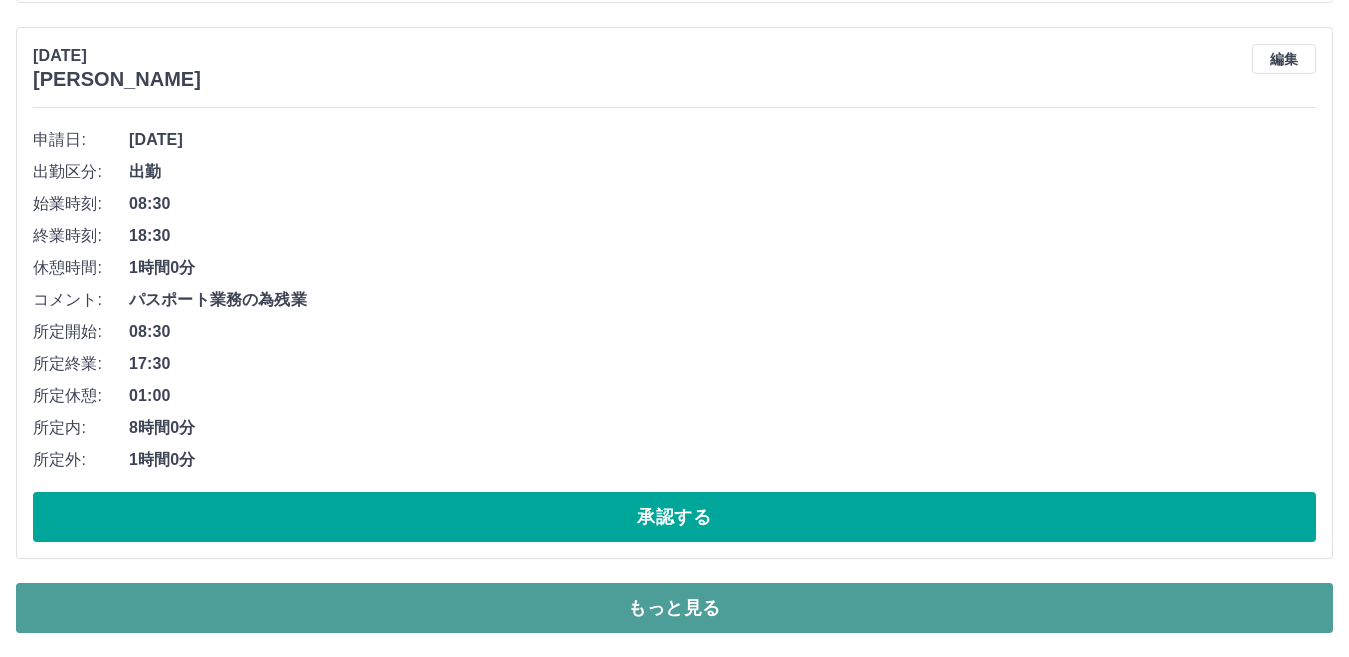 click on "もっと見る" at bounding box center (674, 608) 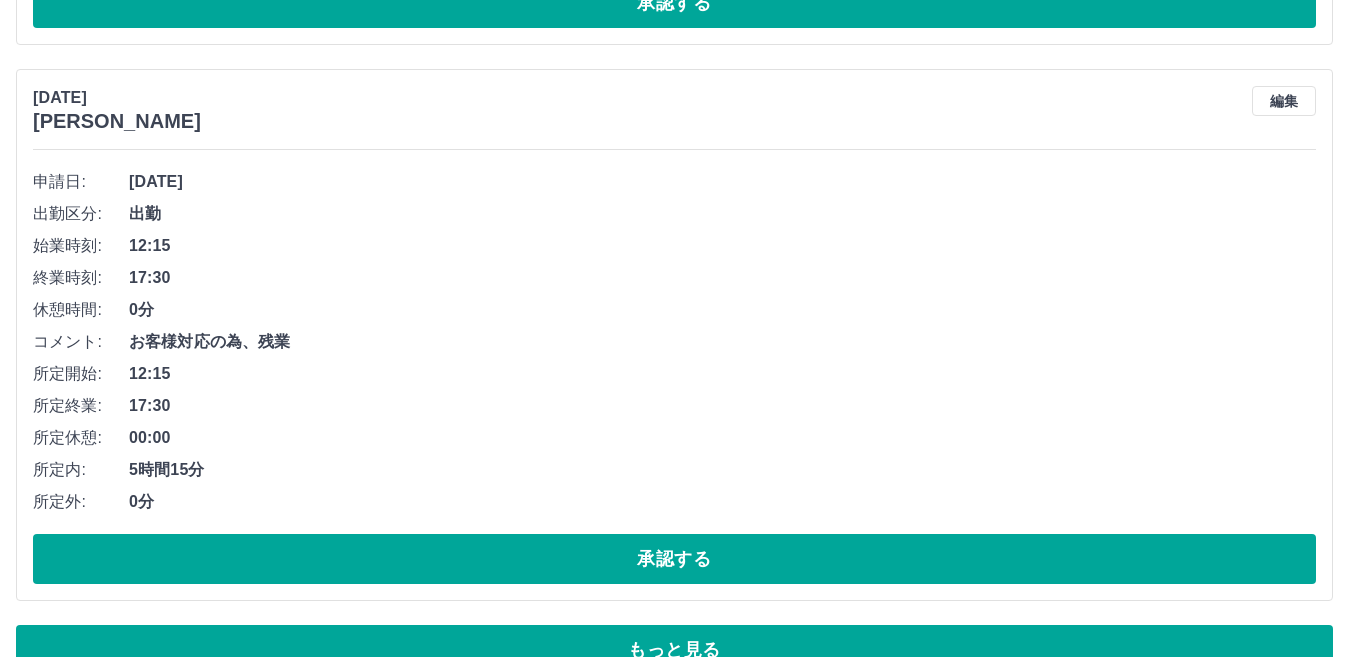 scroll, scrollTop: 40899, scrollLeft: 0, axis: vertical 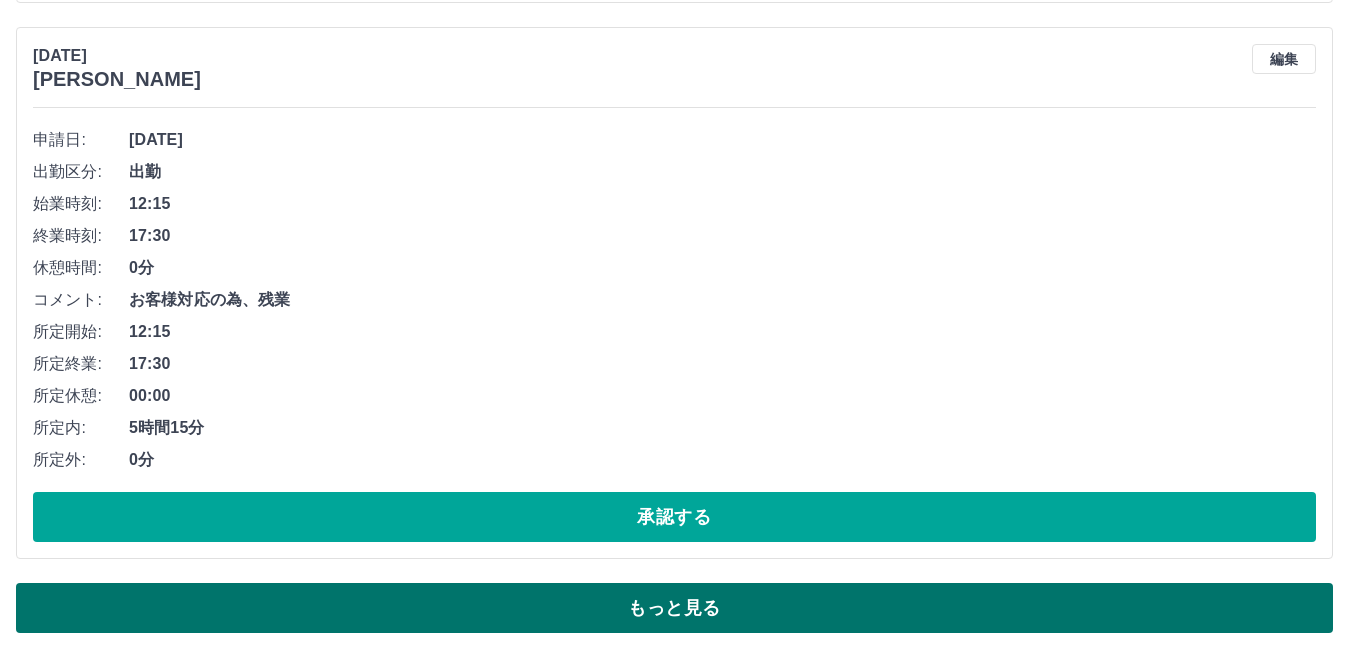 click on "もっと見る" at bounding box center [674, 608] 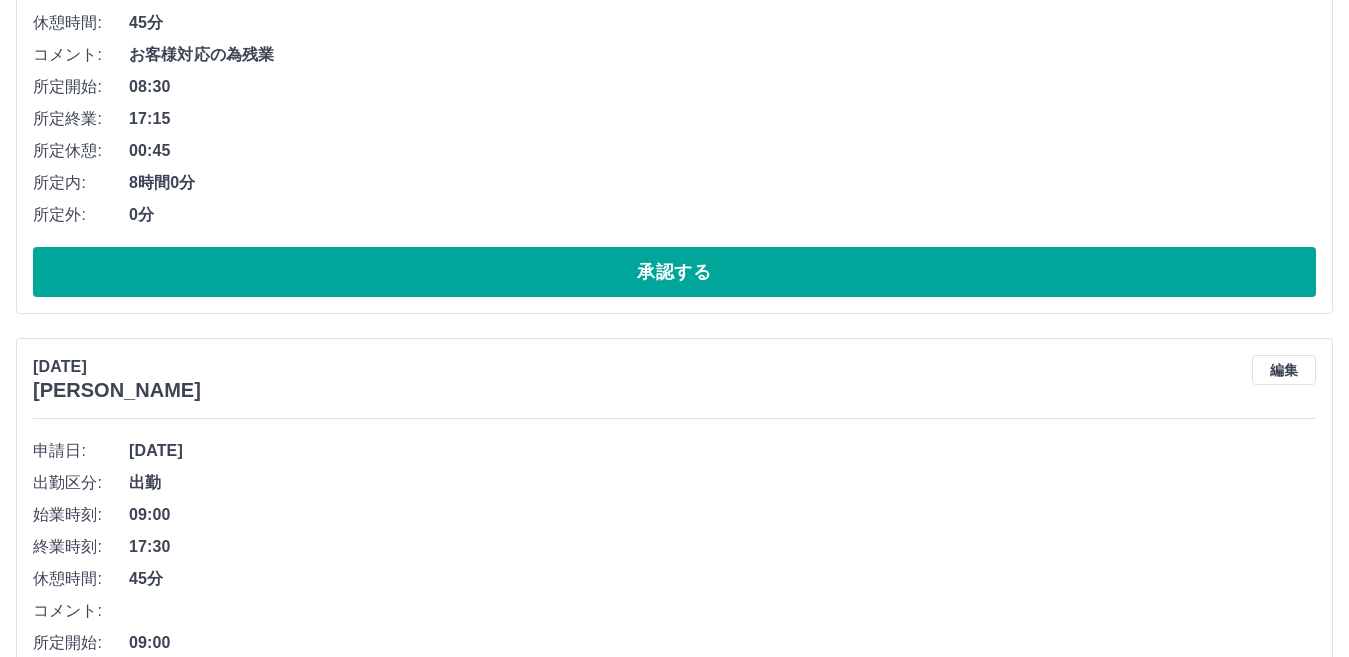 scroll, scrollTop: 49074, scrollLeft: 0, axis: vertical 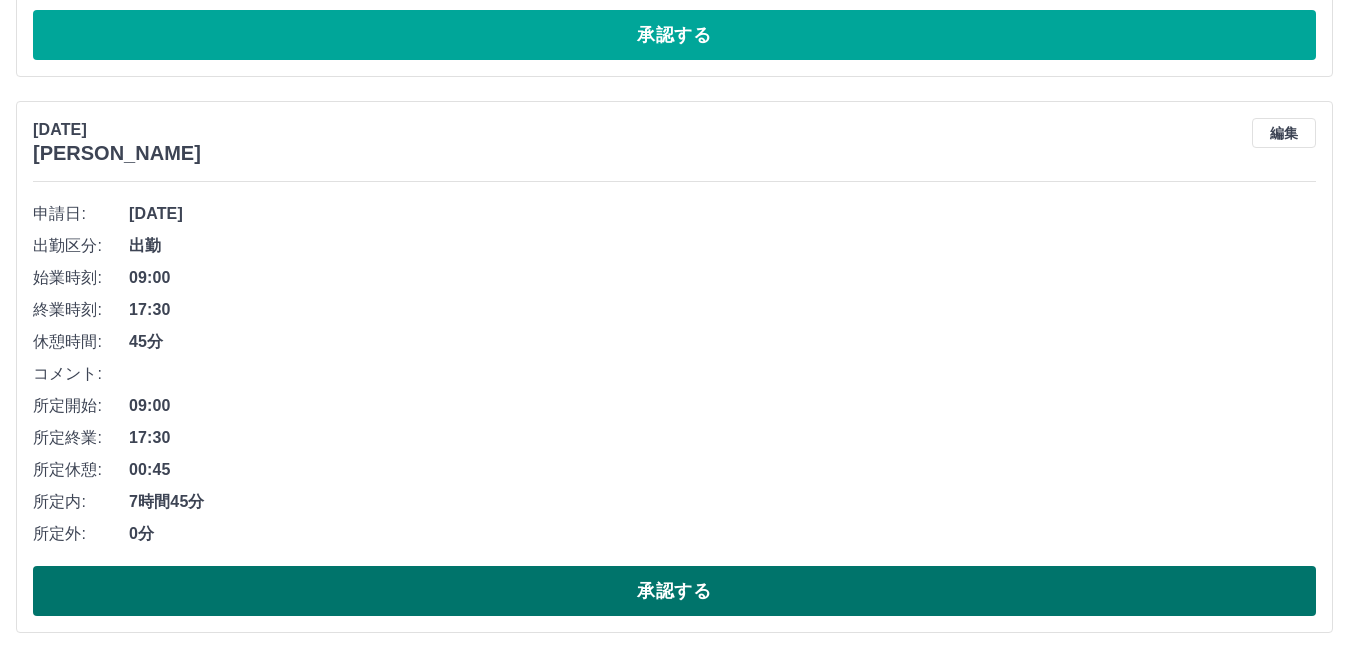 click on "承認する" at bounding box center (674, 591) 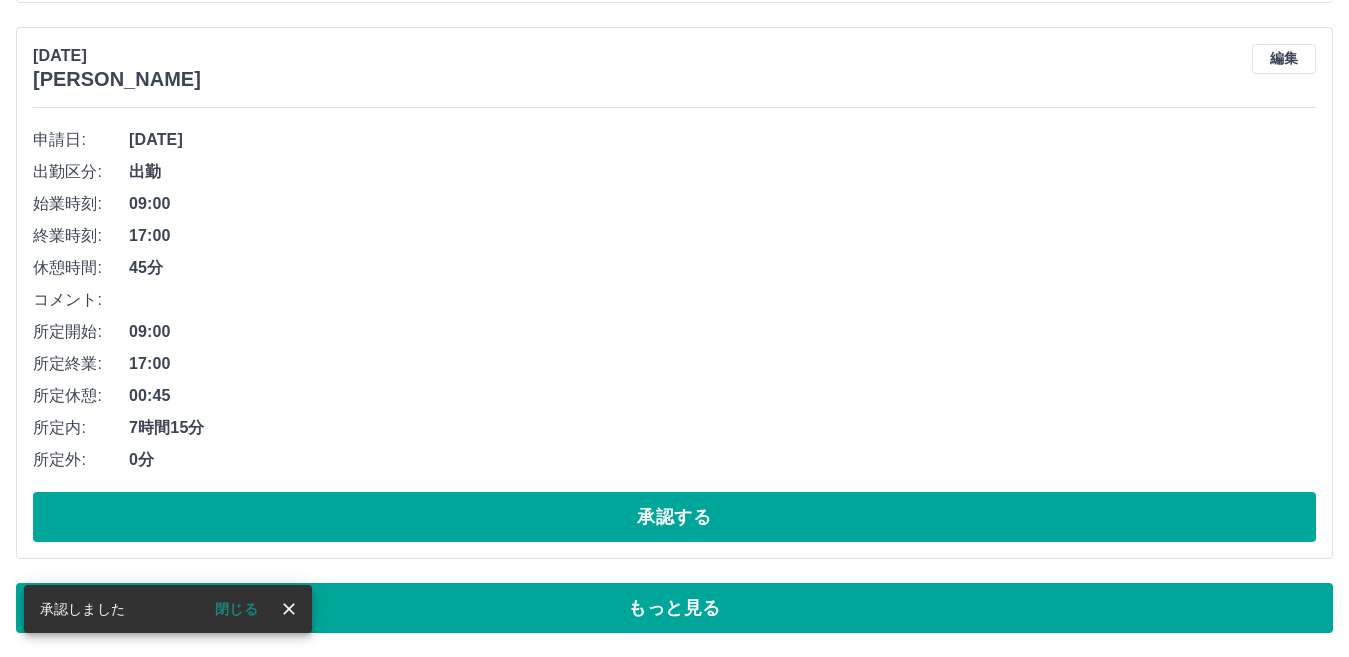 scroll, scrollTop: 13435, scrollLeft: 0, axis: vertical 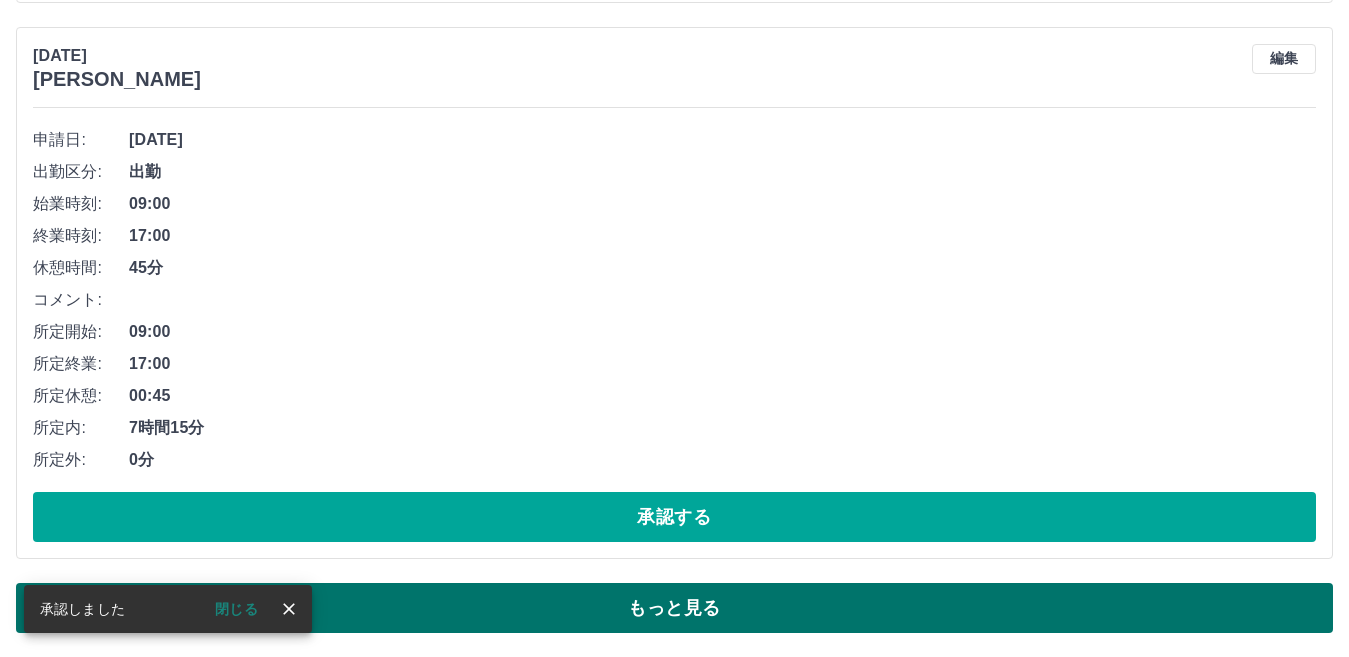 click on "もっと見る" at bounding box center [674, 608] 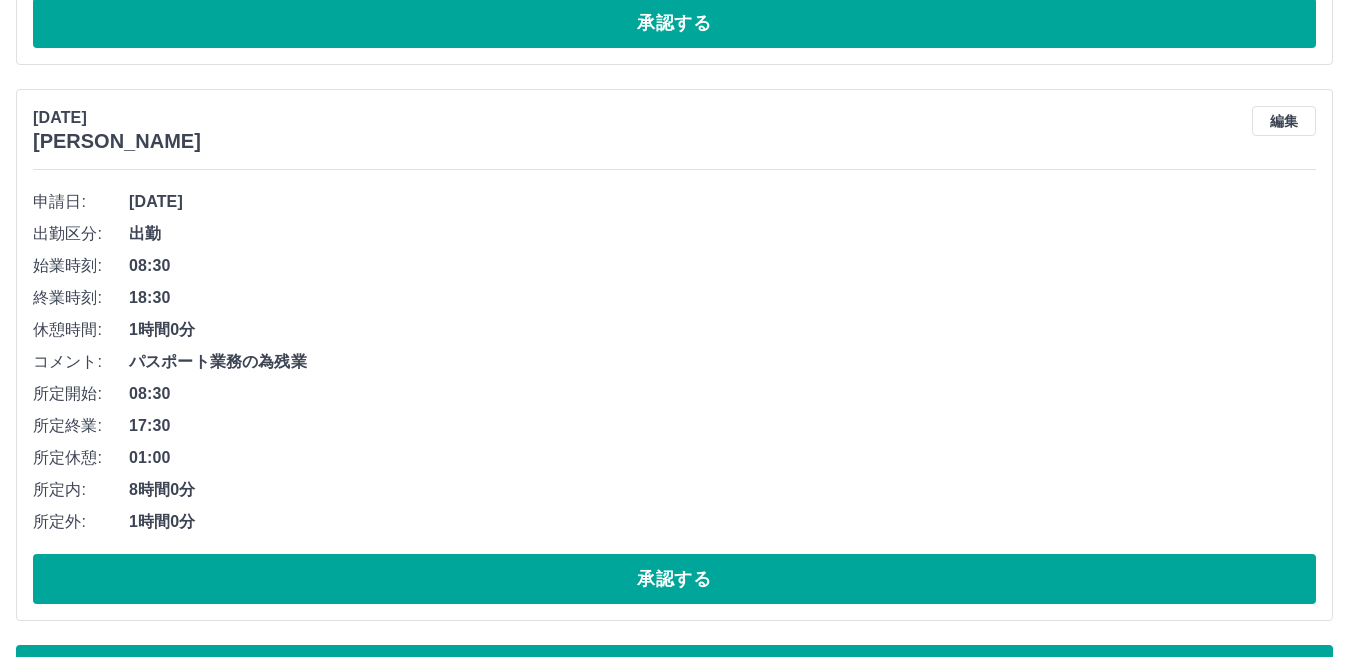 scroll, scrollTop: 27087, scrollLeft: 0, axis: vertical 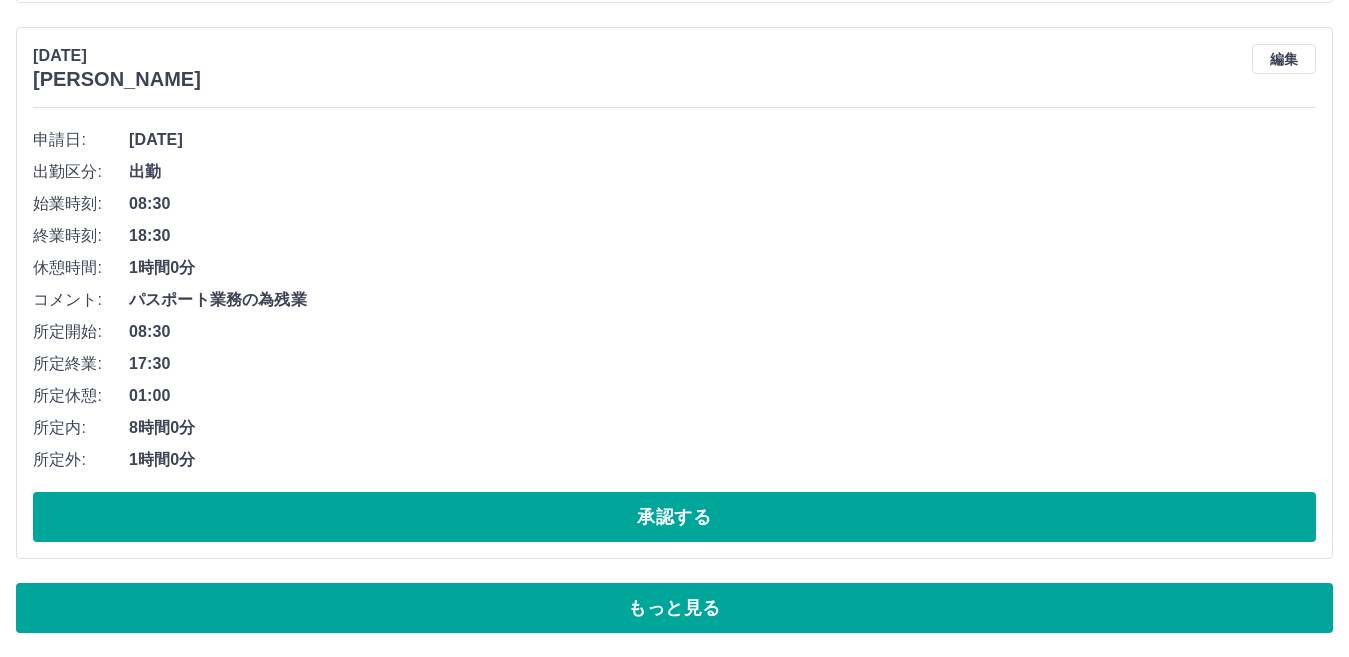 click on "もっと見る" at bounding box center [674, 608] 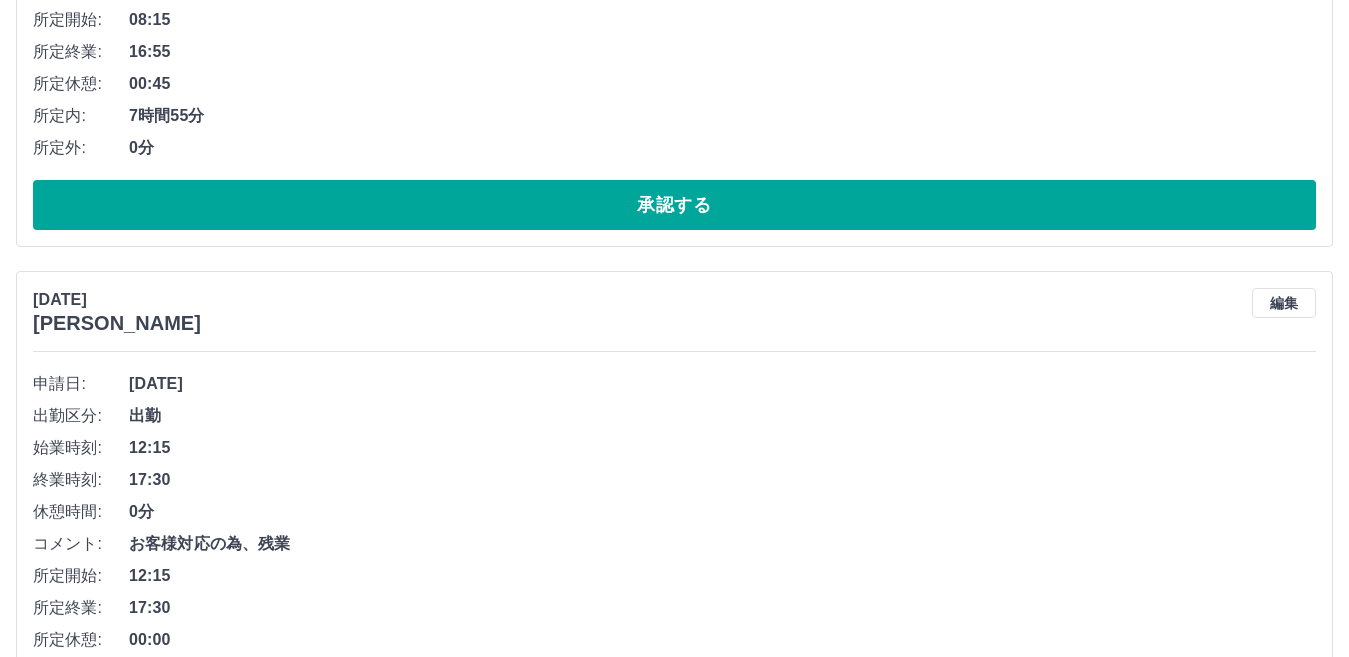 scroll, scrollTop: 40899, scrollLeft: 0, axis: vertical 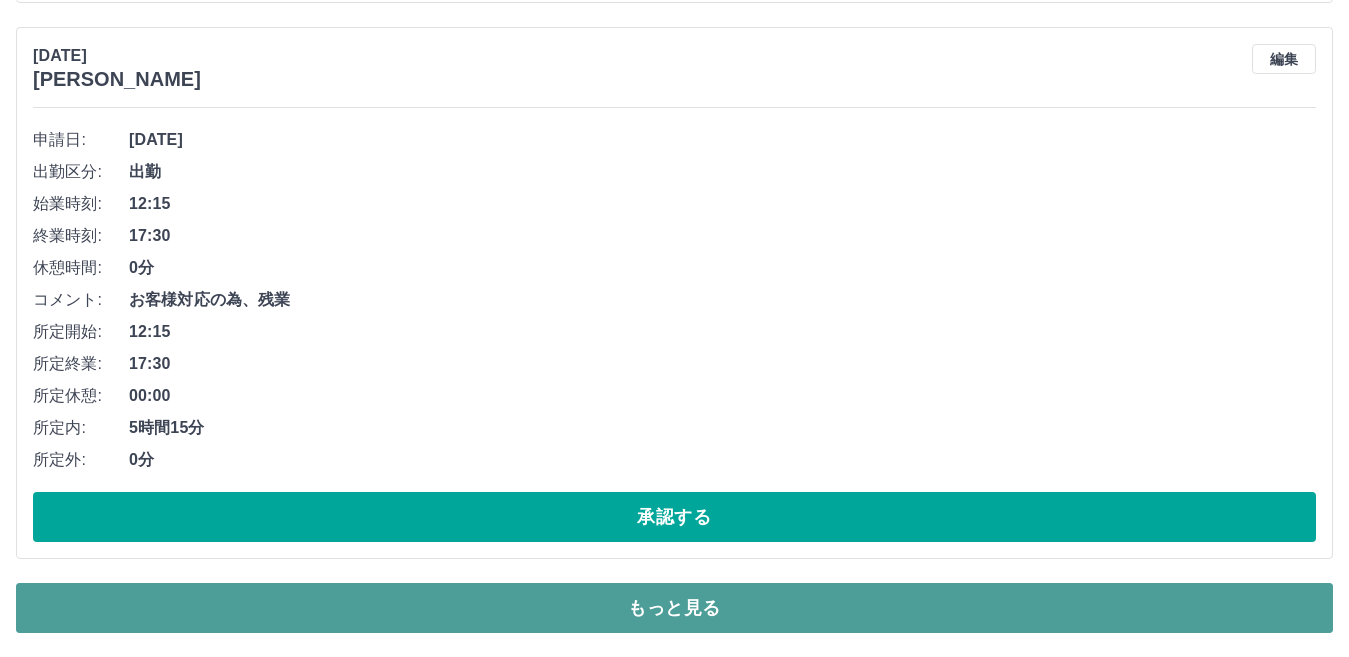 click on "もっと見る" at bounding box center (674, 608) 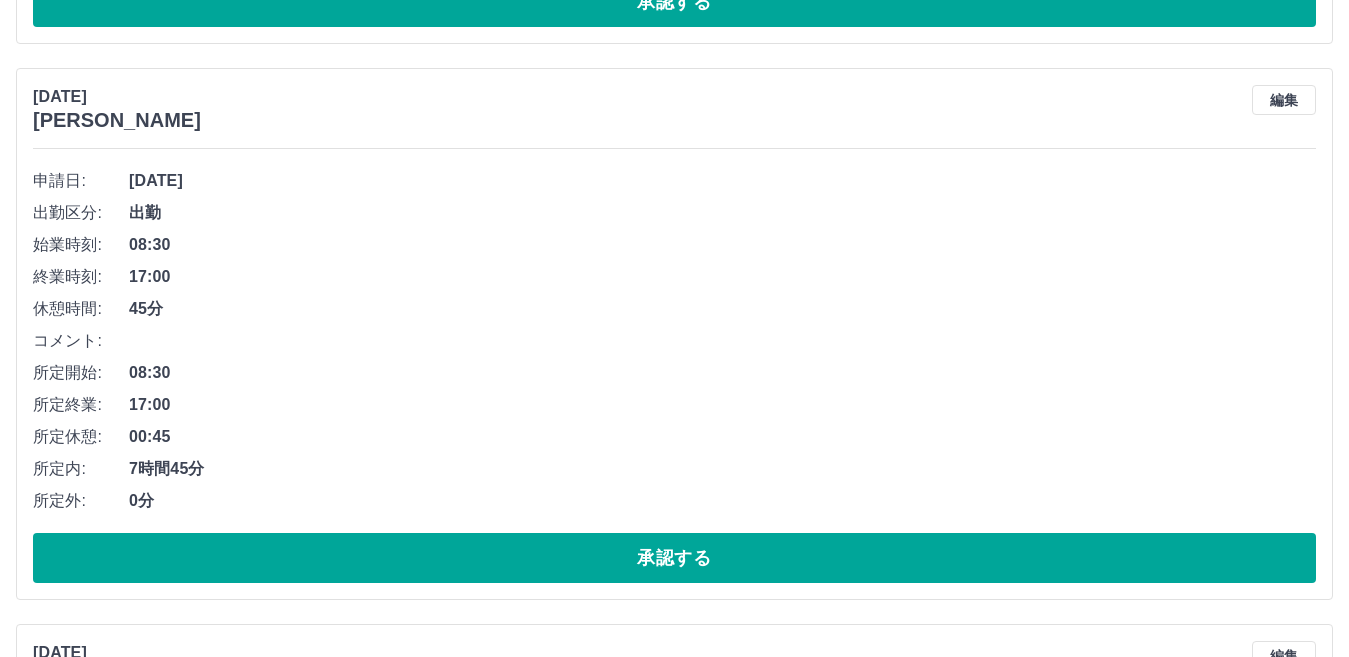 scroll, scrollTop: 48518, scrollLeft: 0, axis: vertical 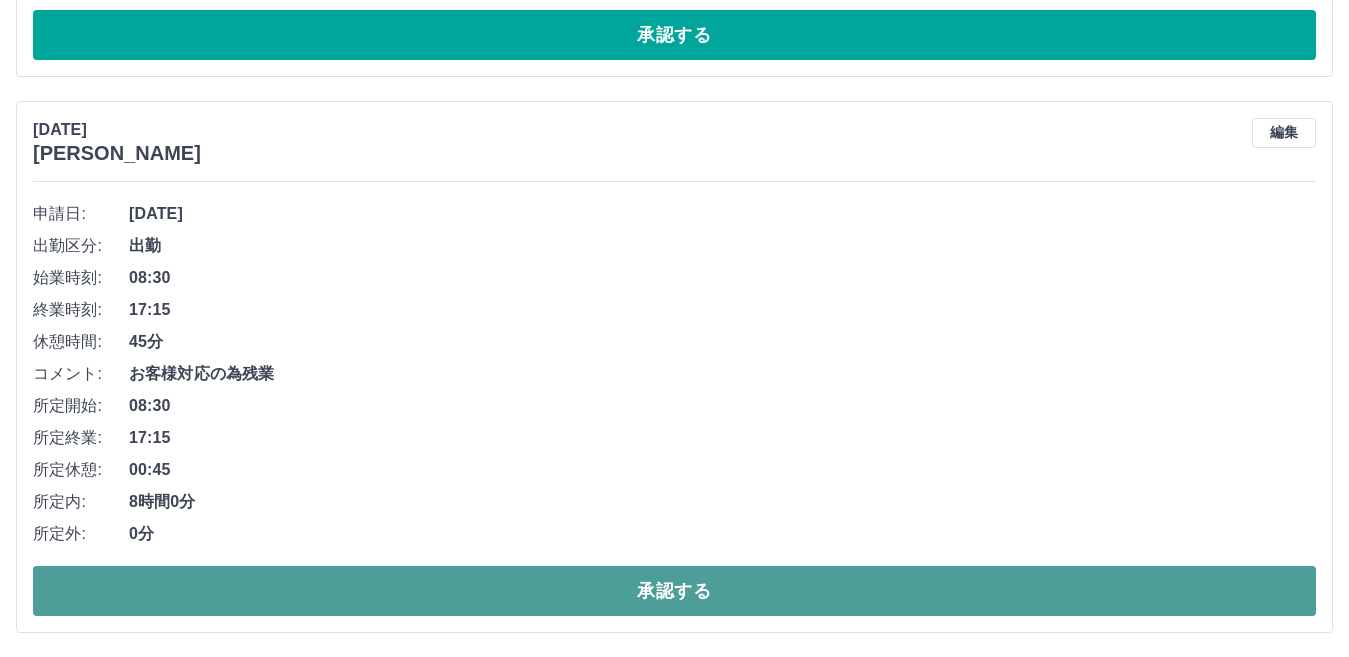 click on "承認する" at bounding box center (674, 591) 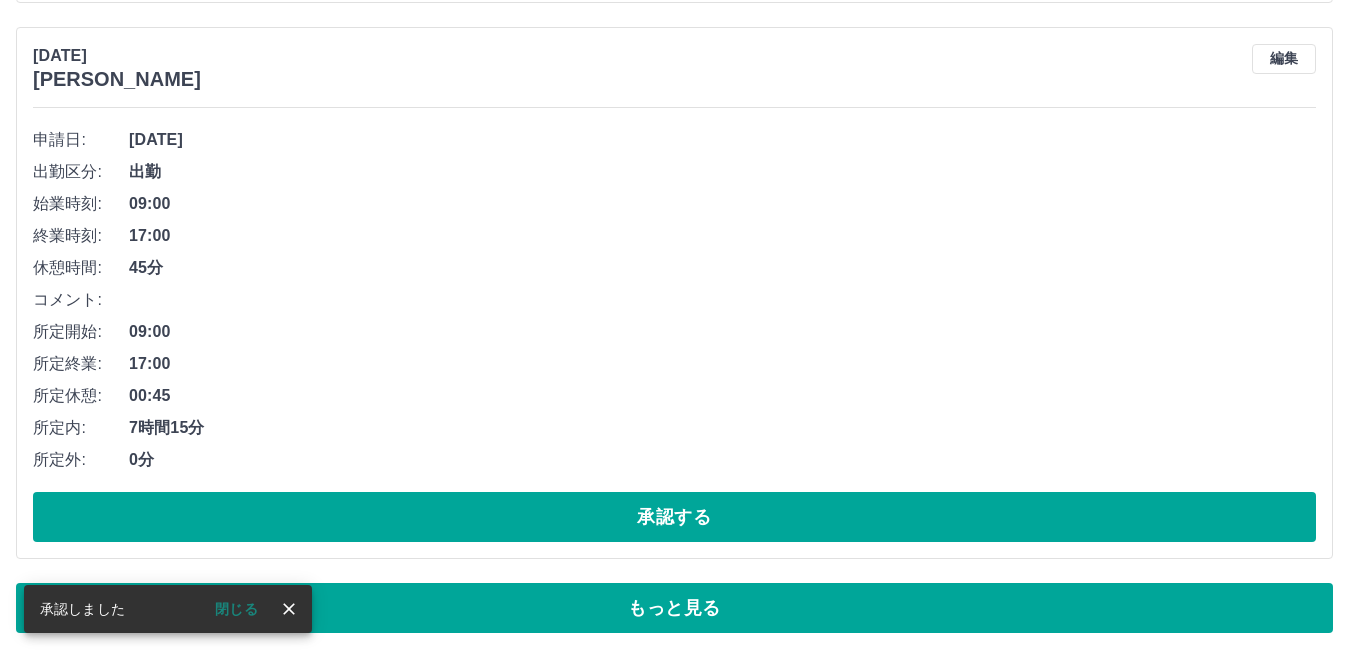 scroll, scrollTop: 13435, scrollLeft: 0, axis: vertical 